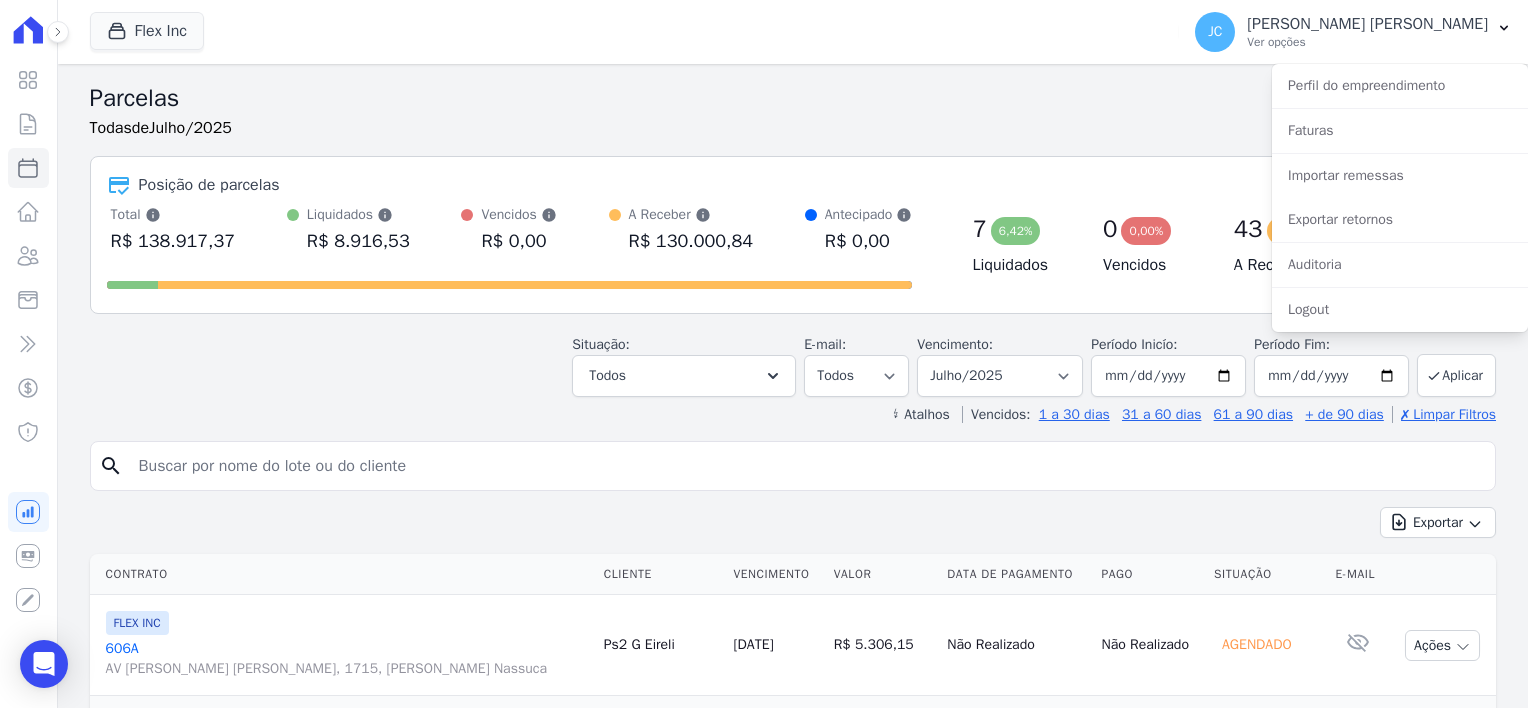 select 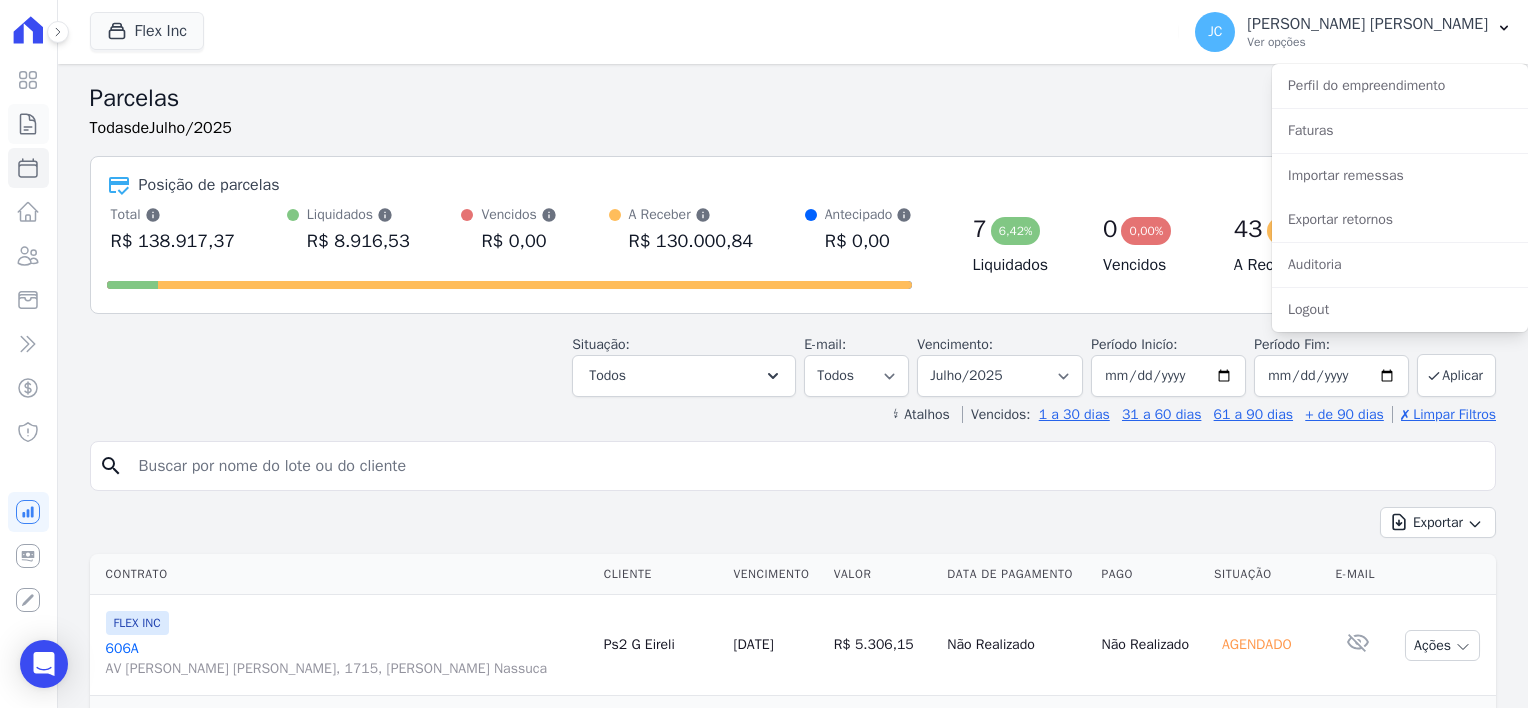 click 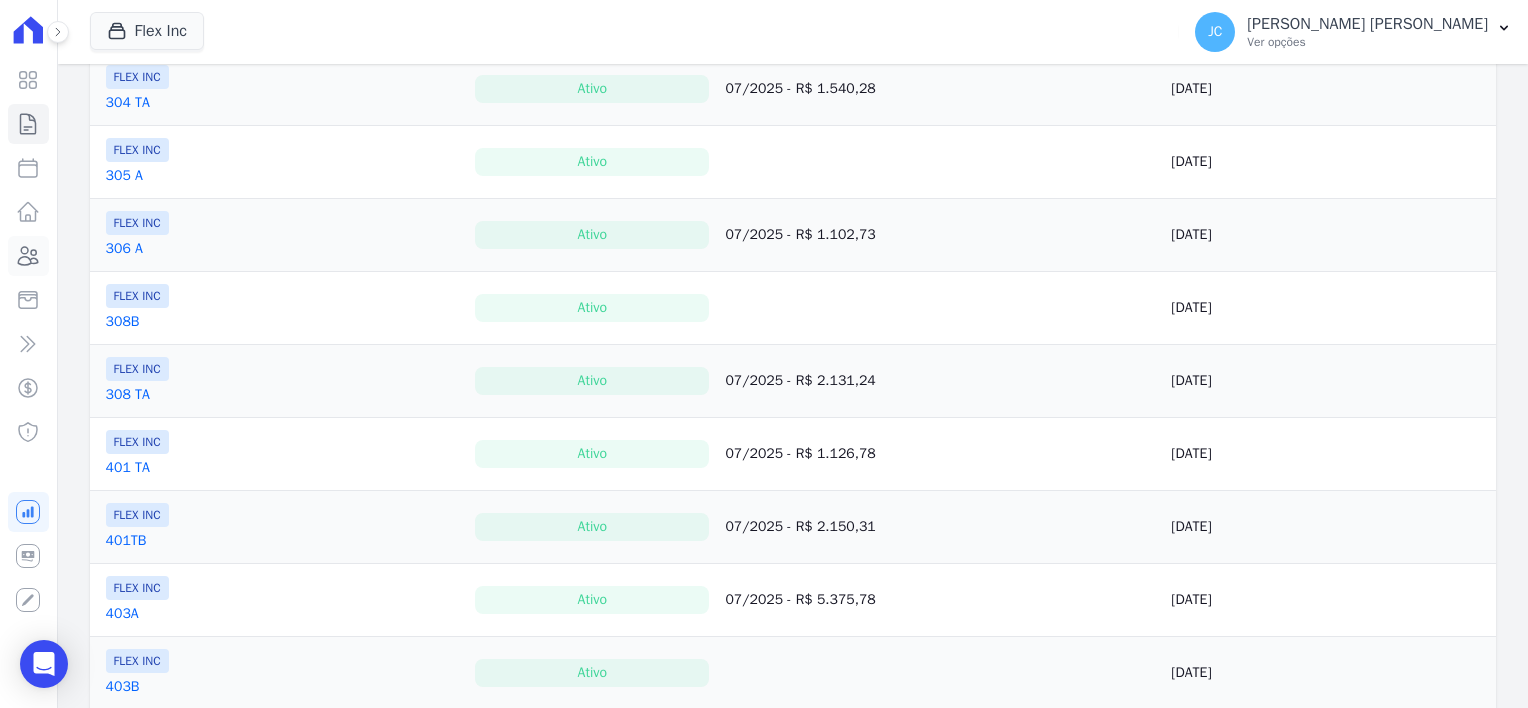scroll, scrollTop: 800, scrollLeft: 0, axis: vertical 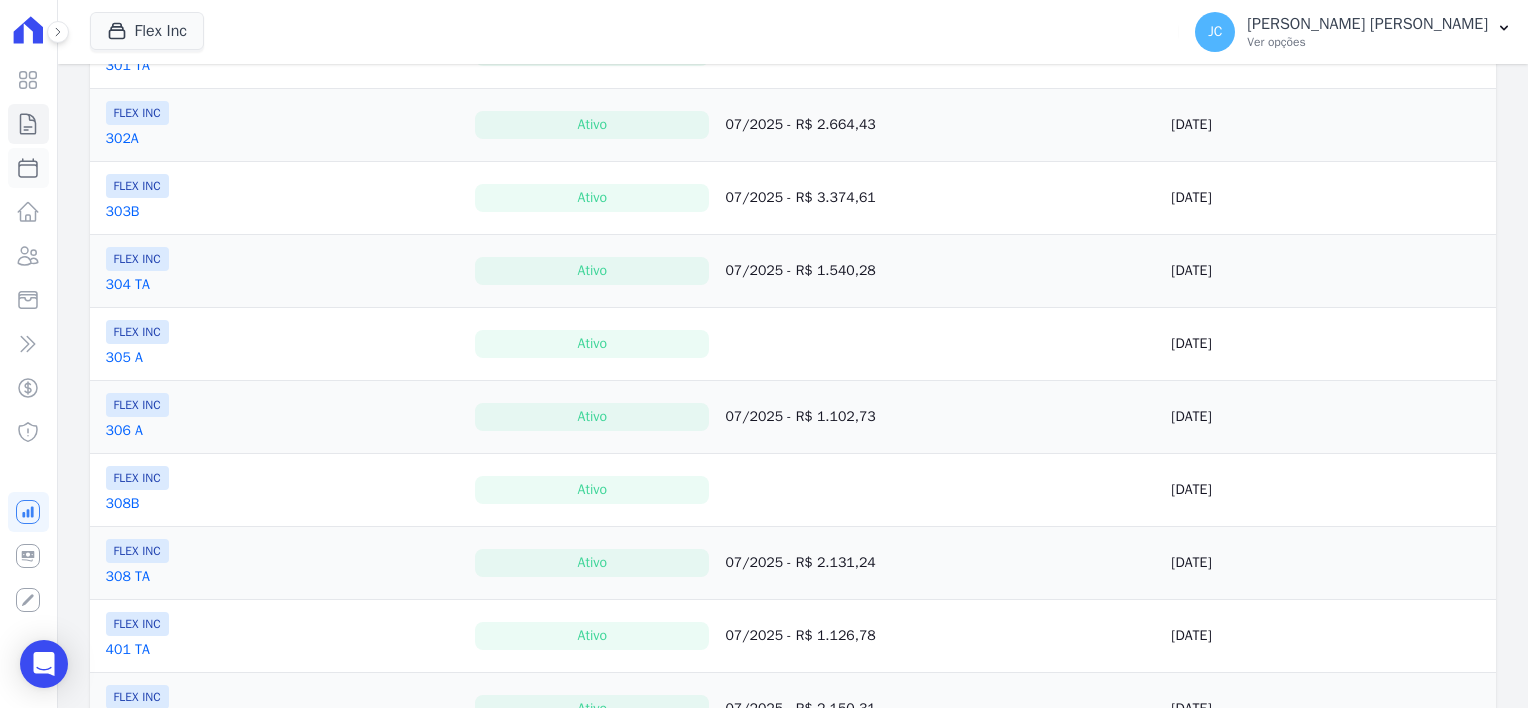 click 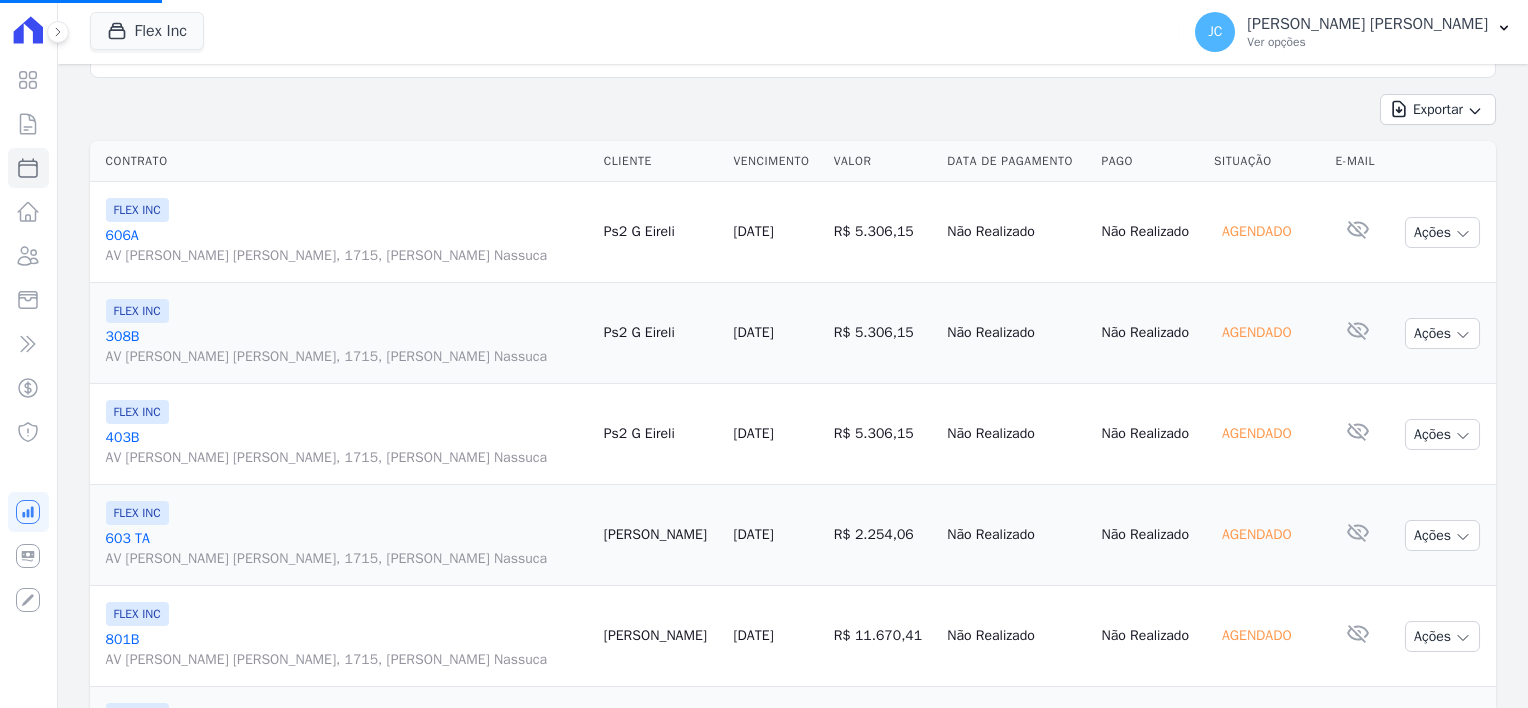 scroll, scrollTop: 500, scrollLeft: 0, axis: vertical 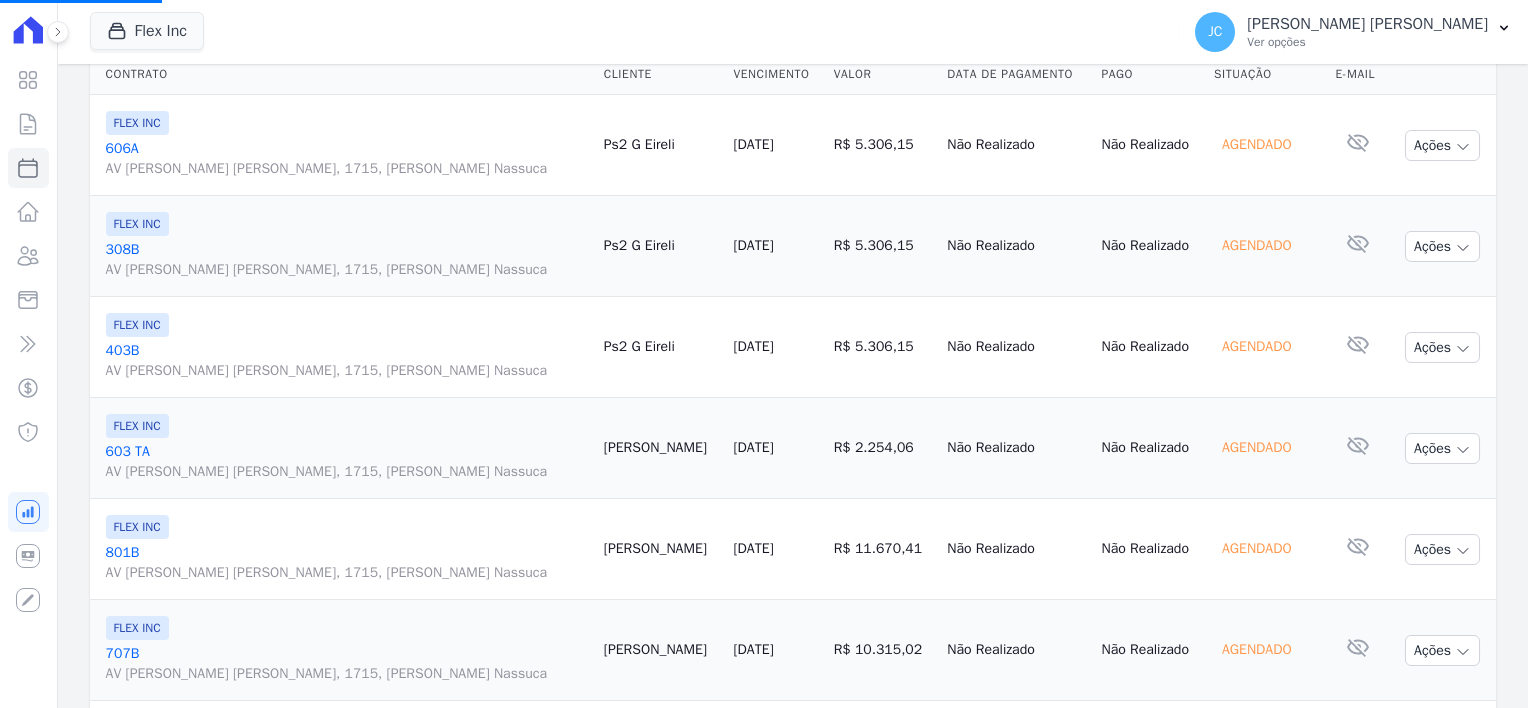 select 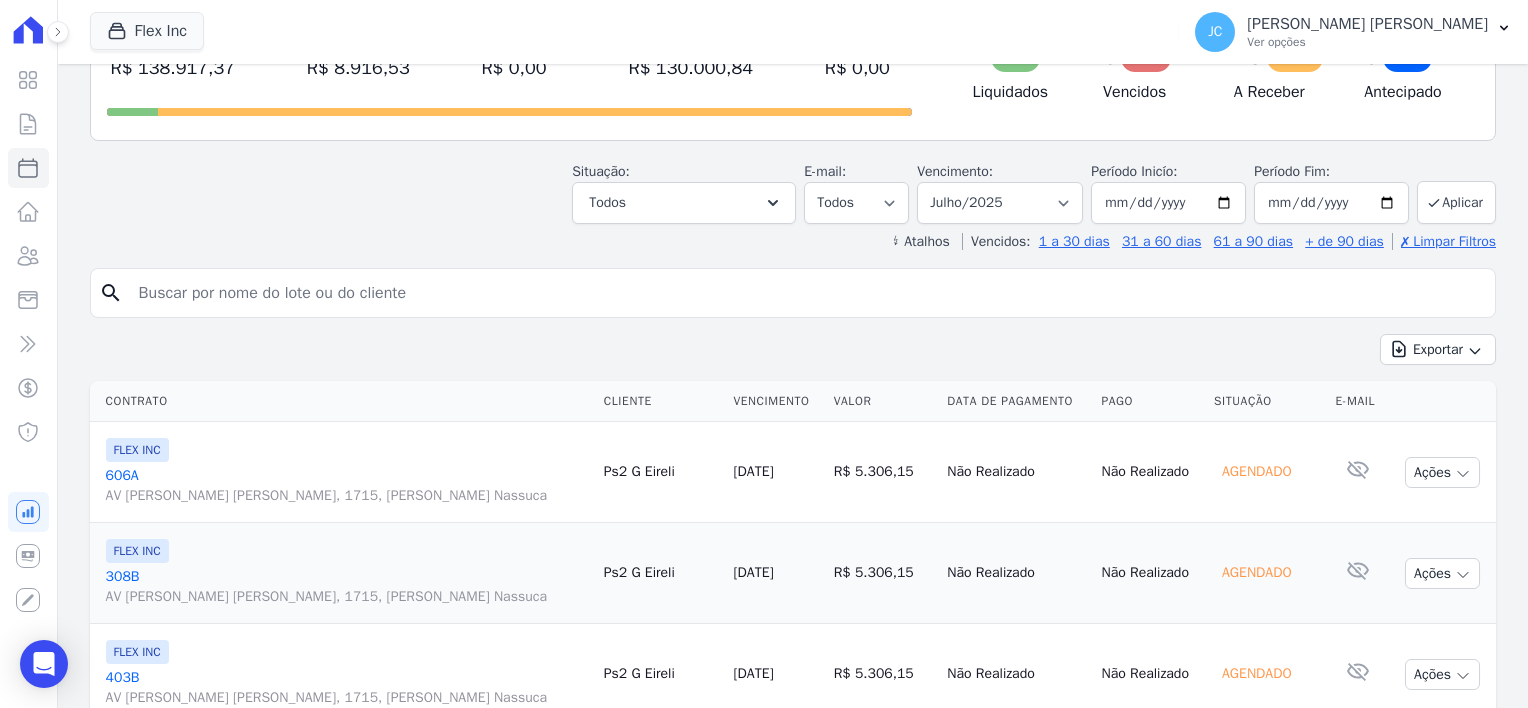 scroll, scrollTop: 0, scrollLeft: 0, axis: both 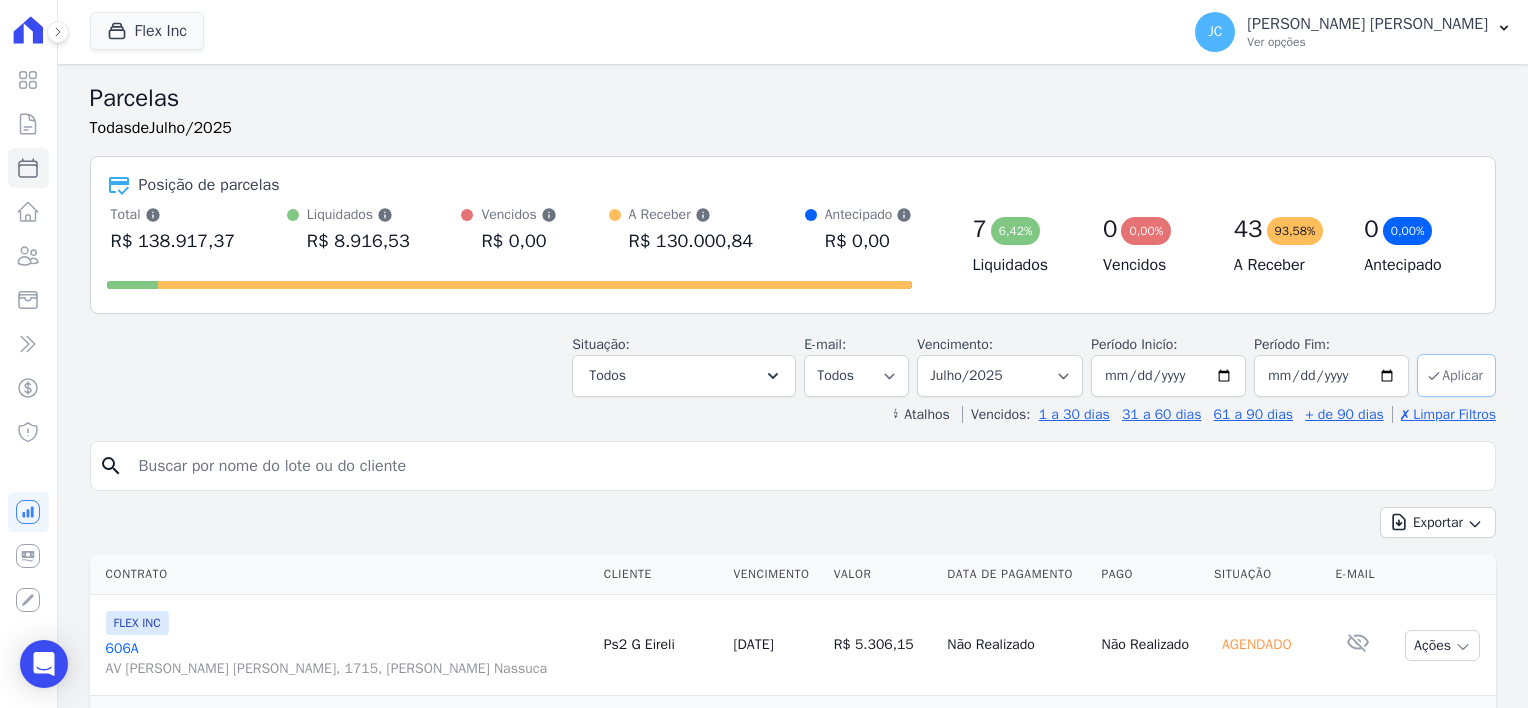 click on "Aplicar" at bounding box center (1456, 375) 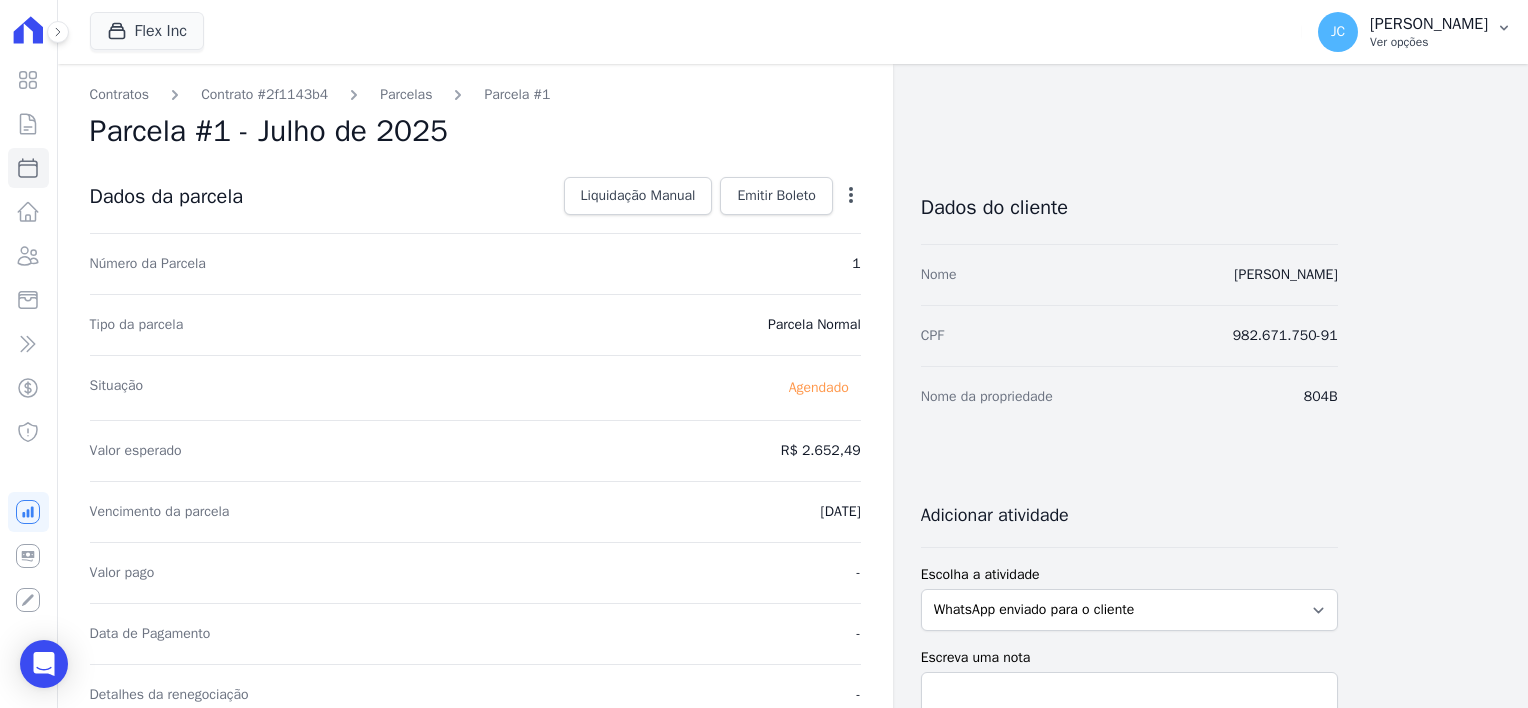 scroll, scrollTop: 0, scrollLeft: 0, axis: both 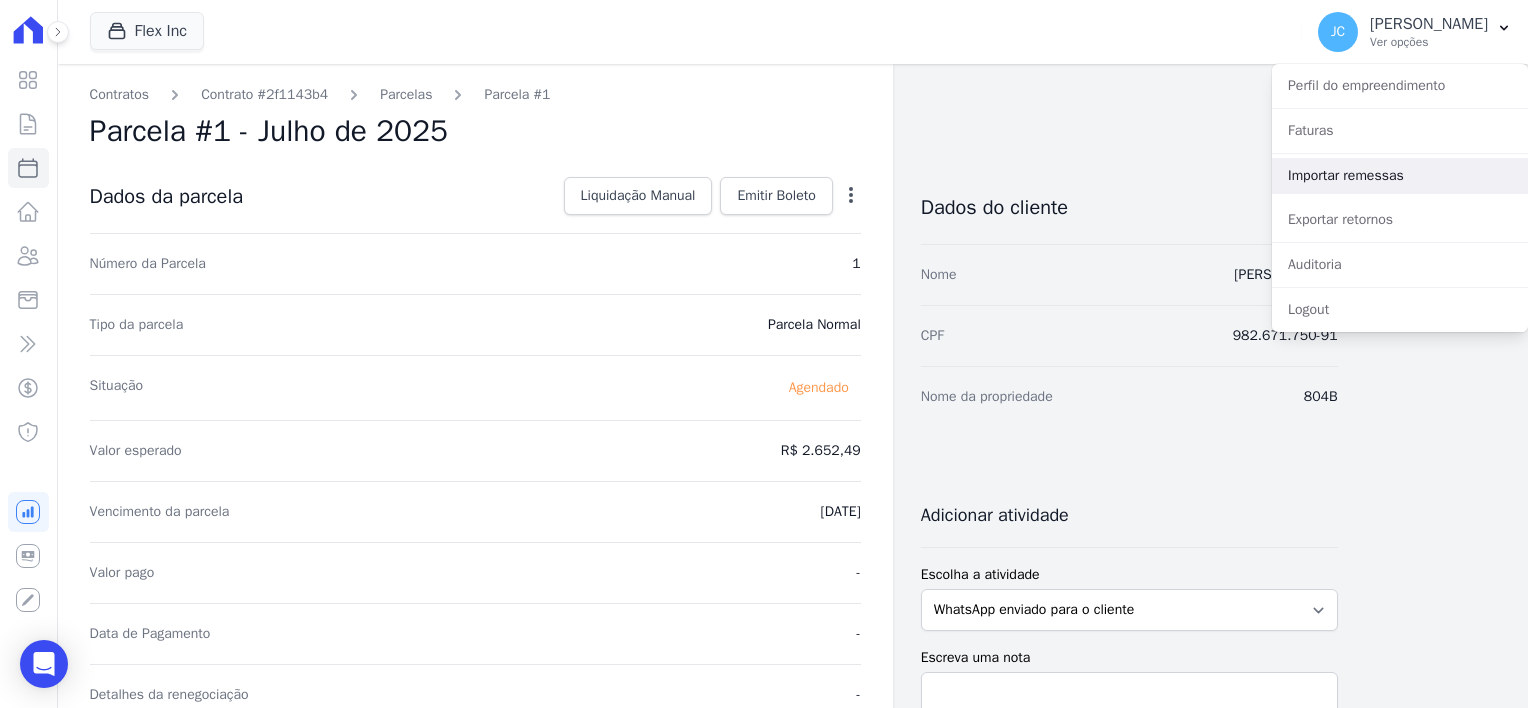 click on "Importar remessas" at bounding box center (1400, 176) 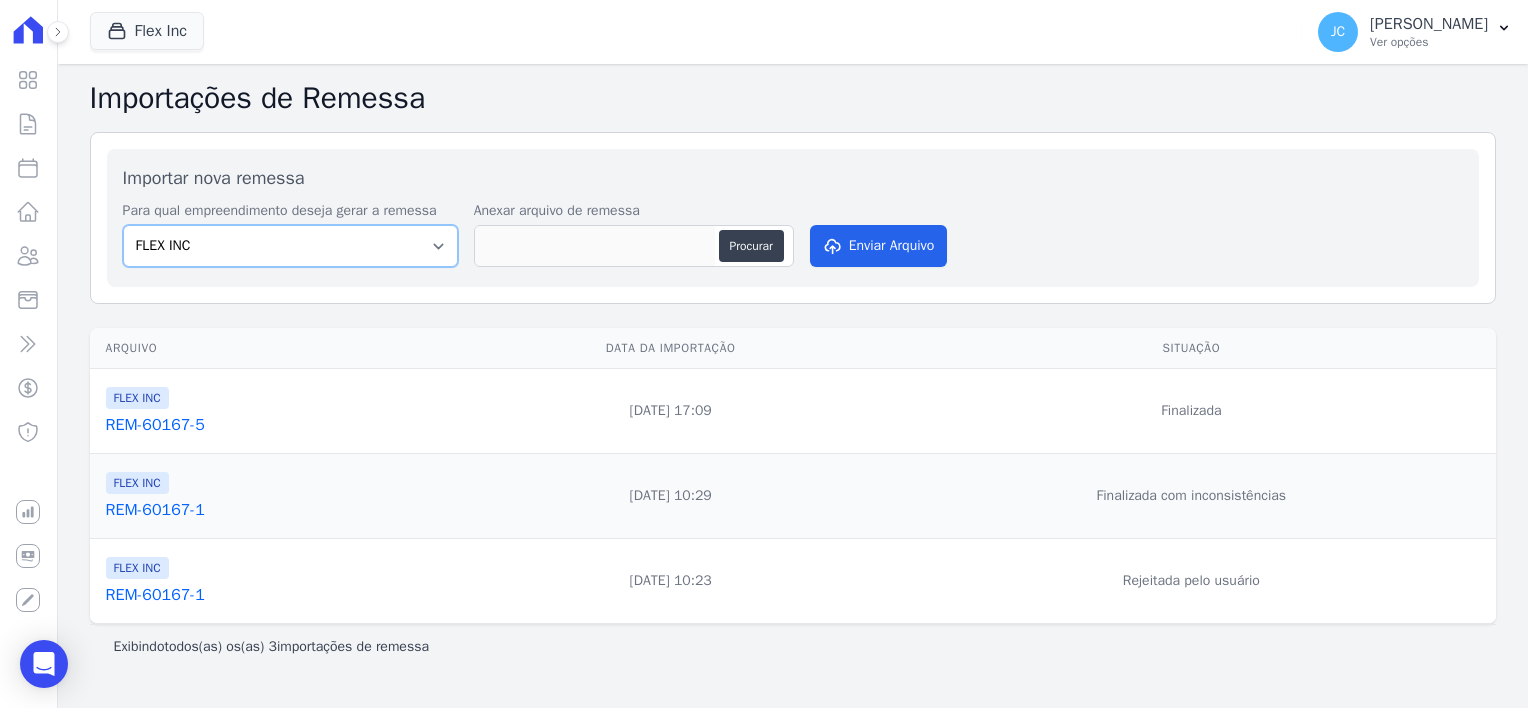 click on "FLEX INC" at bounding box center (290, 246) 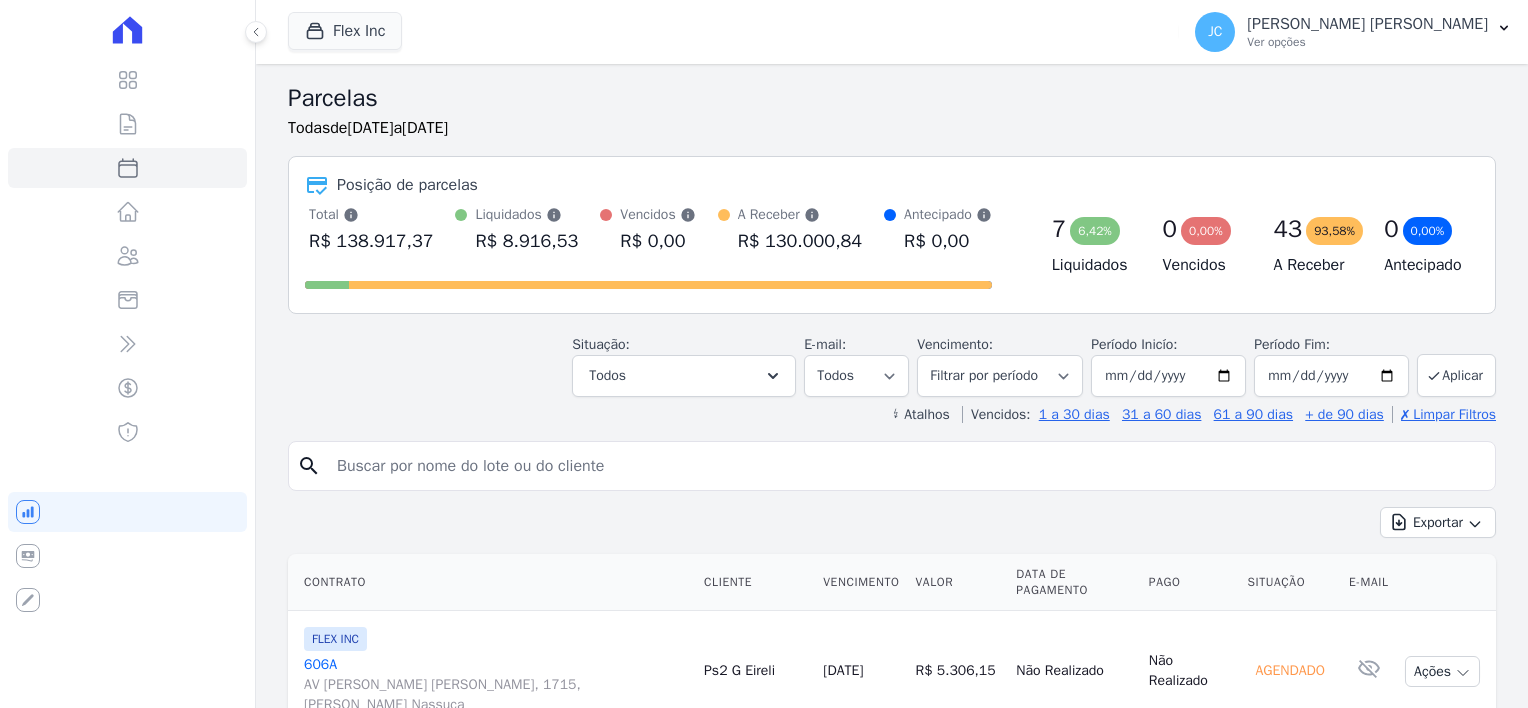 select 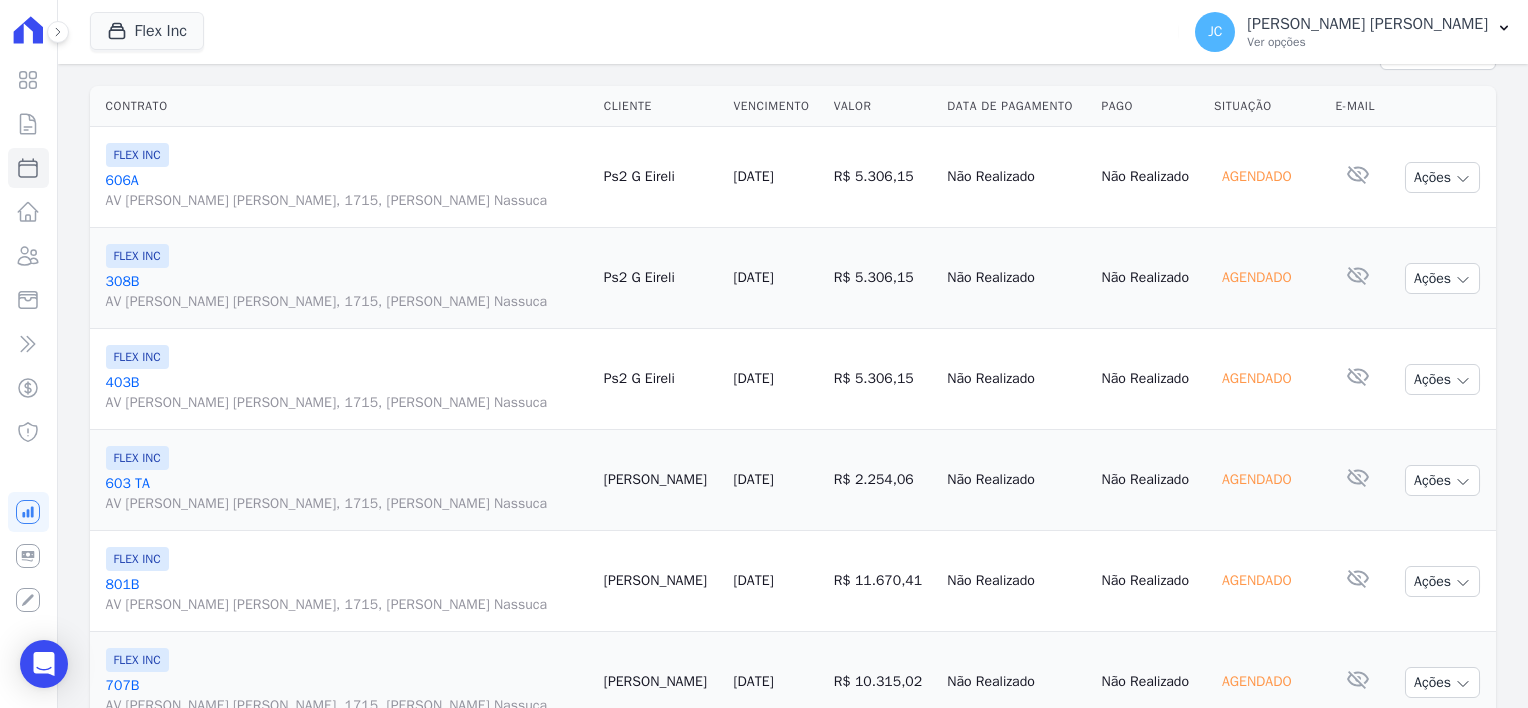 scroll, scrollTop: 600, scrollLeft: 0, axis: vertical 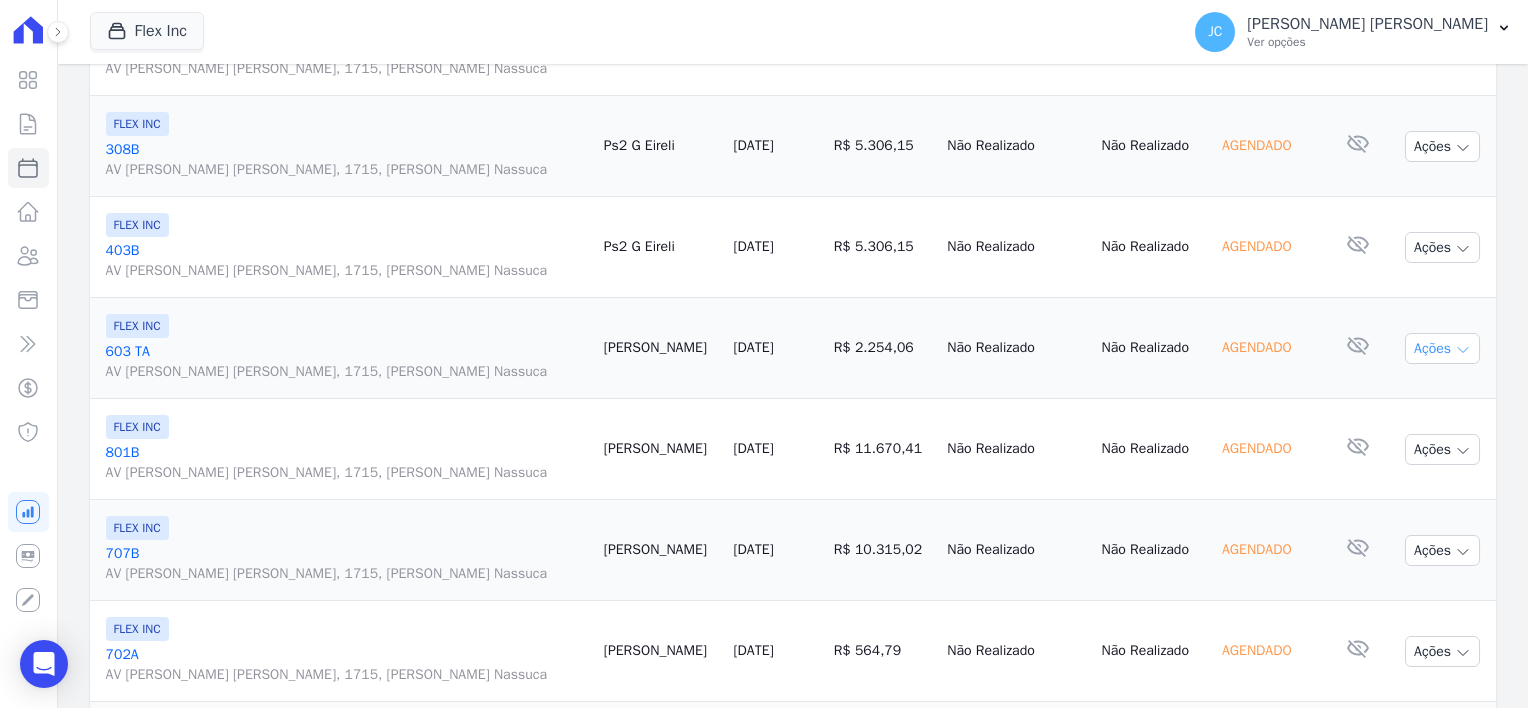 click on "Ações" at bounding box center [1442, 348] 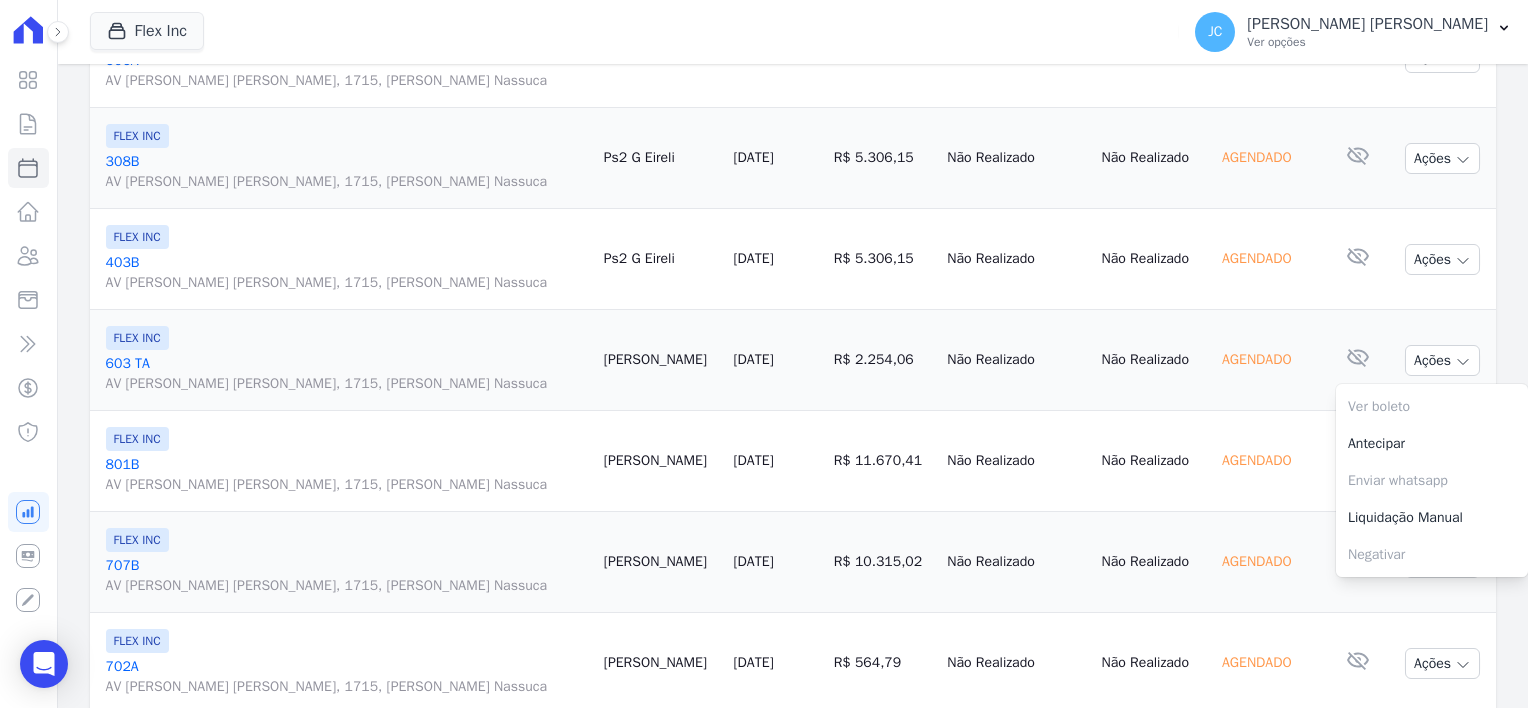 scroll, scrollTop: 600, scrollLeft: 0, axis: vertical 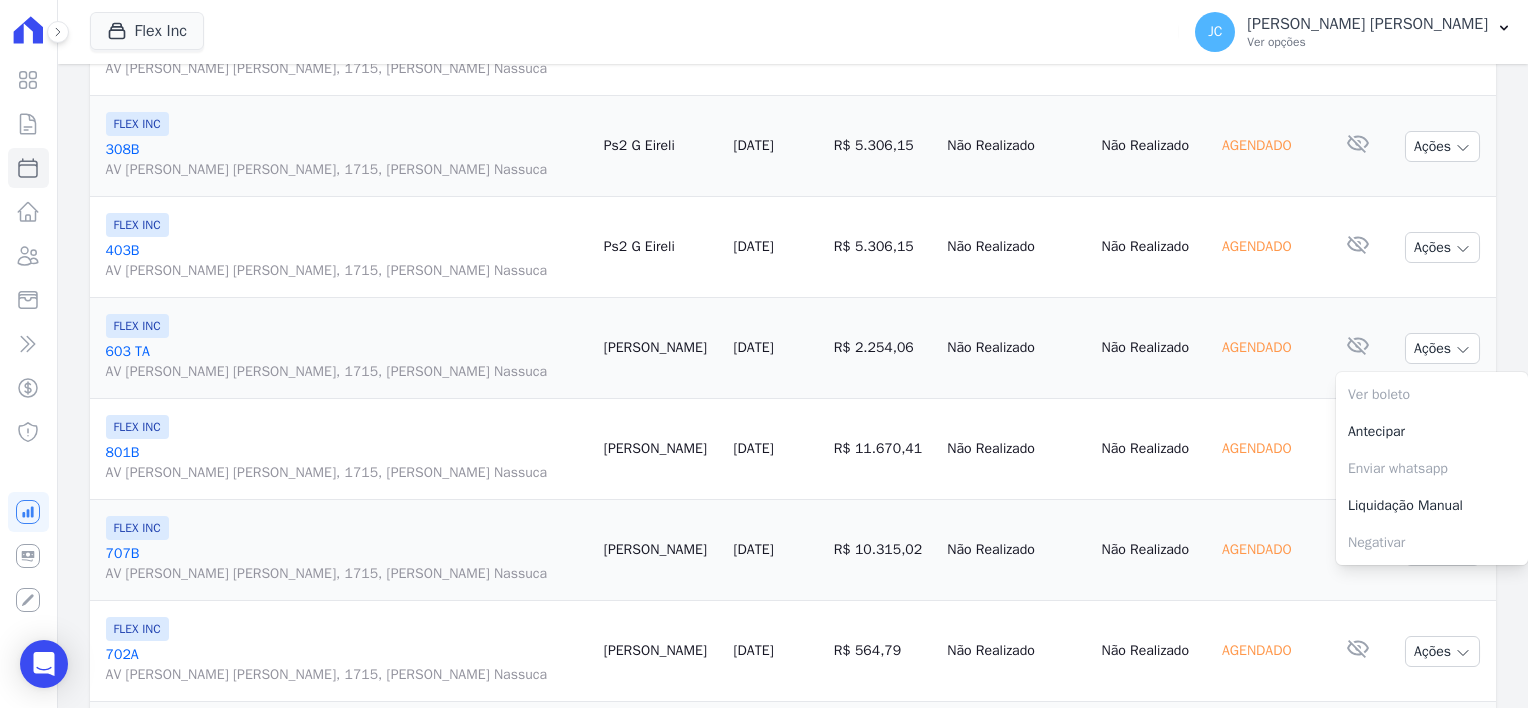 click on "603 TA
AV LOURIVAL LUIZ DA CUNHA, 1715, Coronel Nassuca" at bounding box center (347, 362) 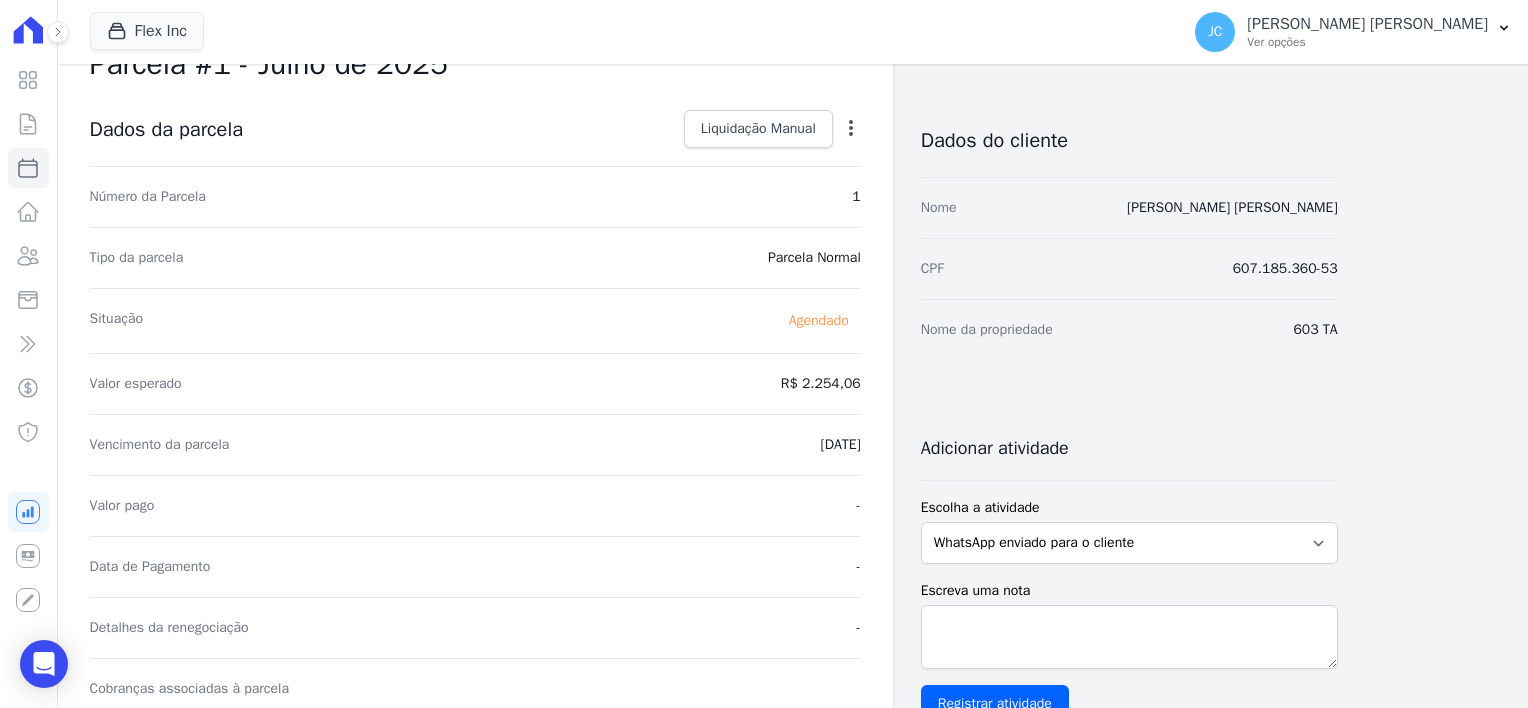 scroll, scrollTop: 0, scrollLeft: 0, axis: both 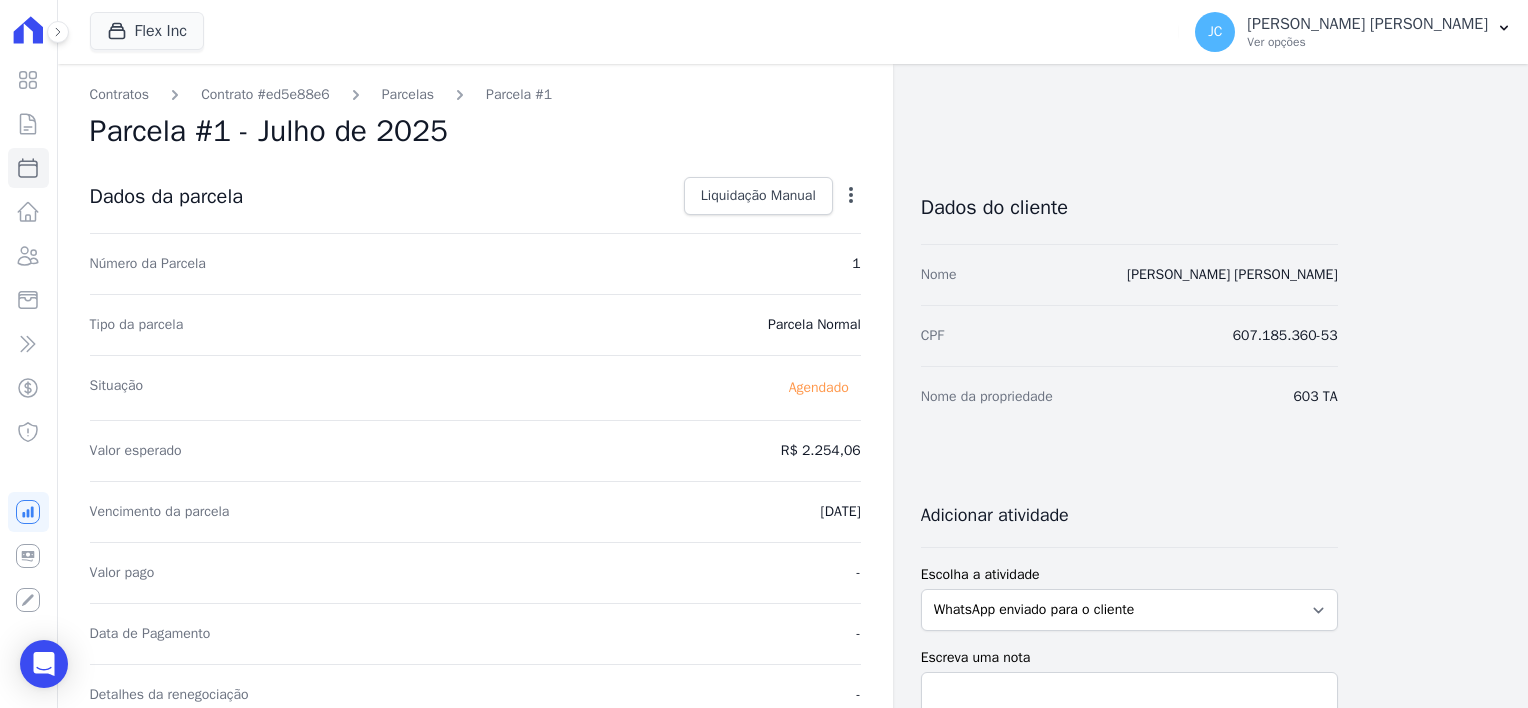 click 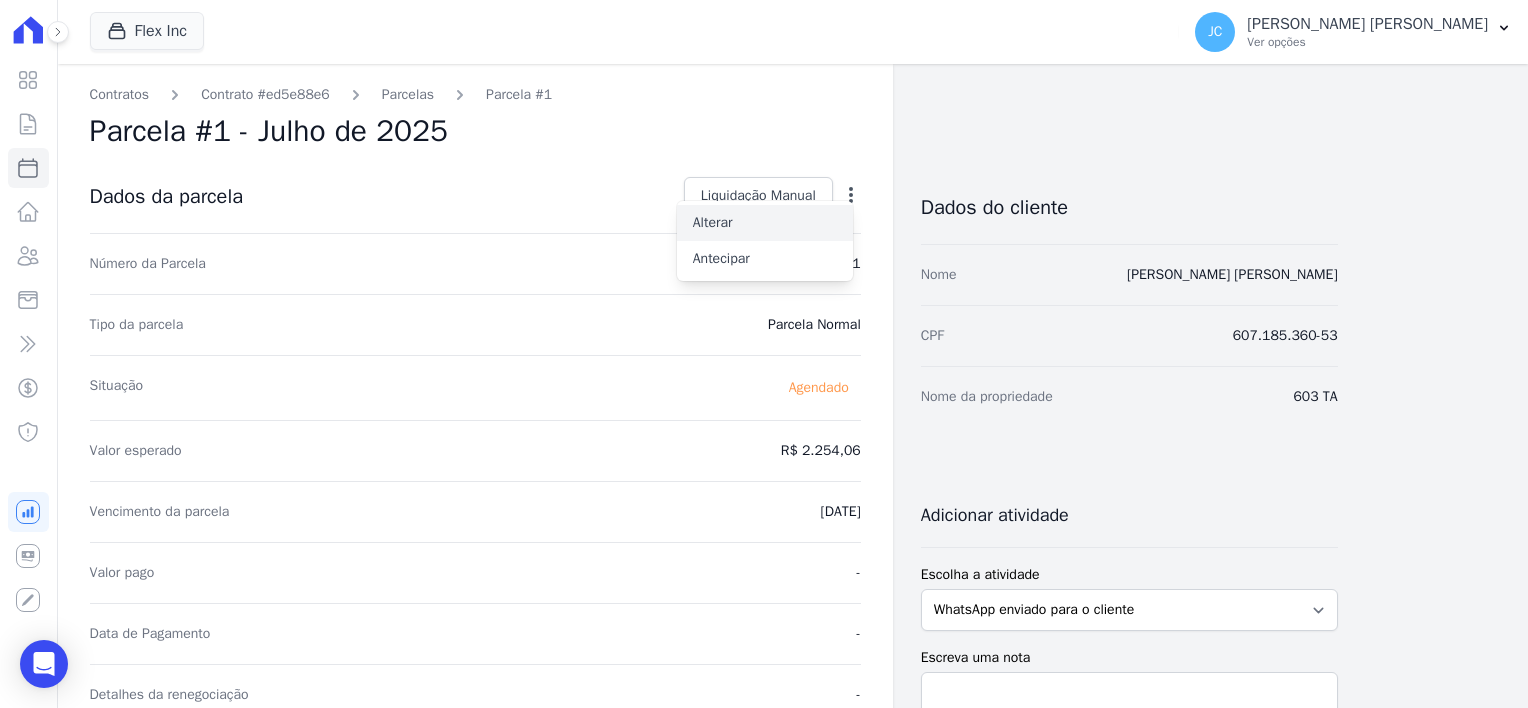 click on "Alterar" at bounding box center [765, 223] 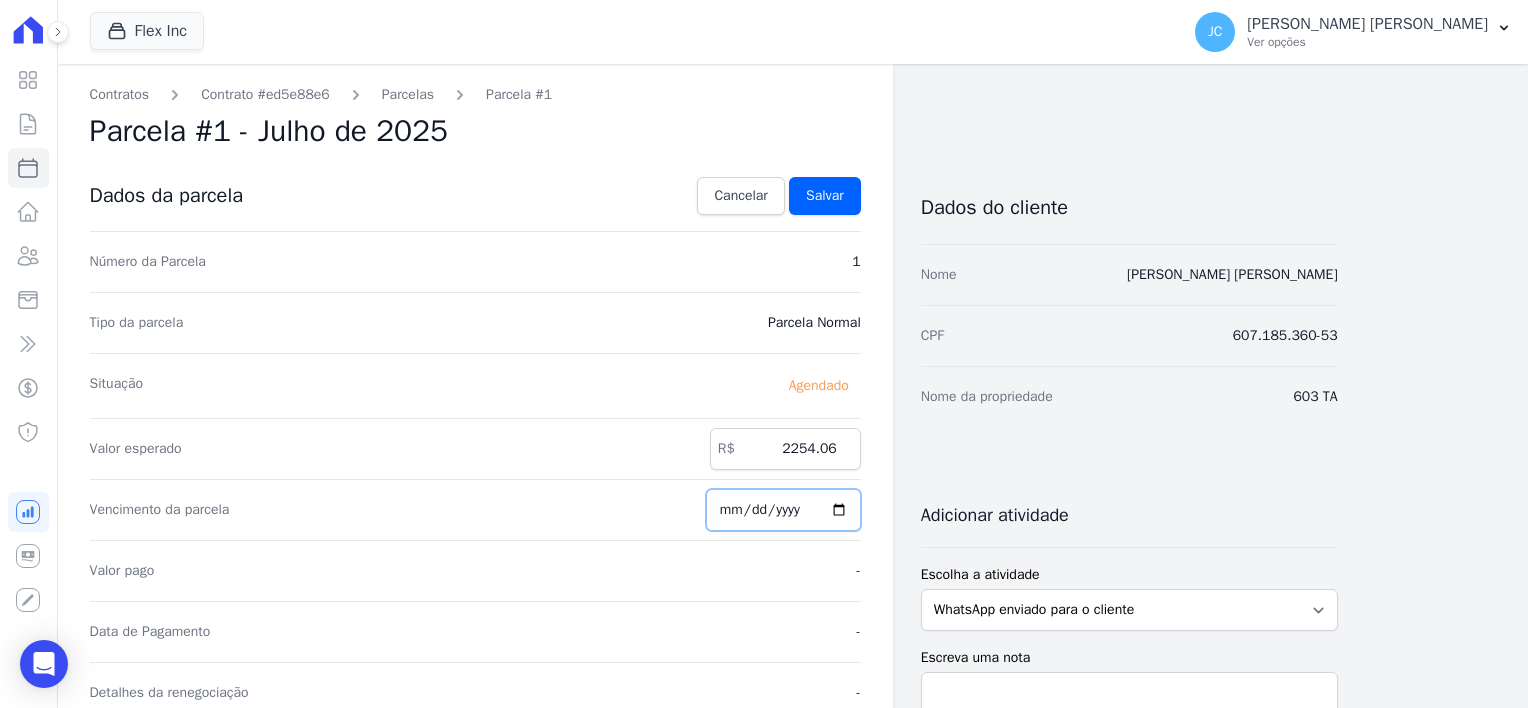 click on "2025-07-09" at bounding box center (783, 510) 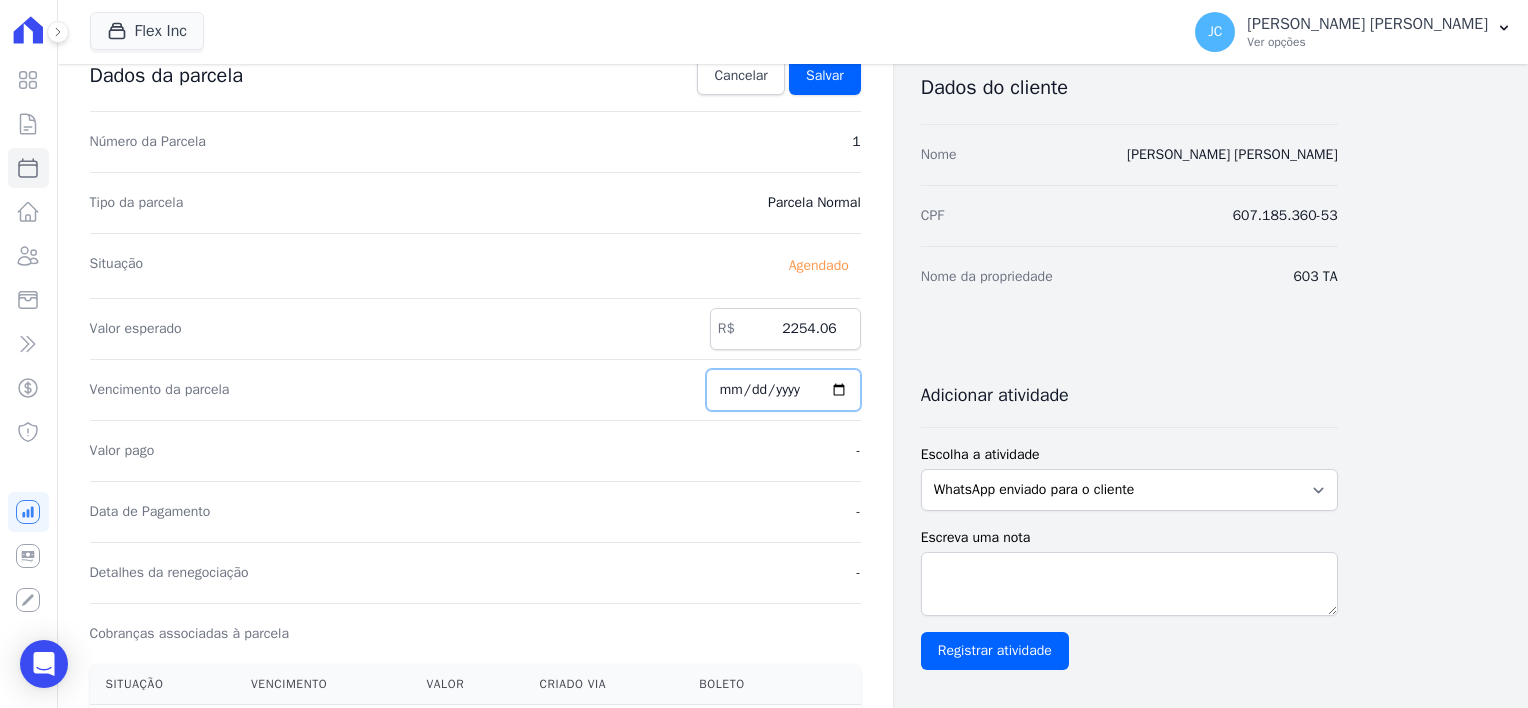 scroll, scrollTop: 0, scrollLeft: 0, axis: both 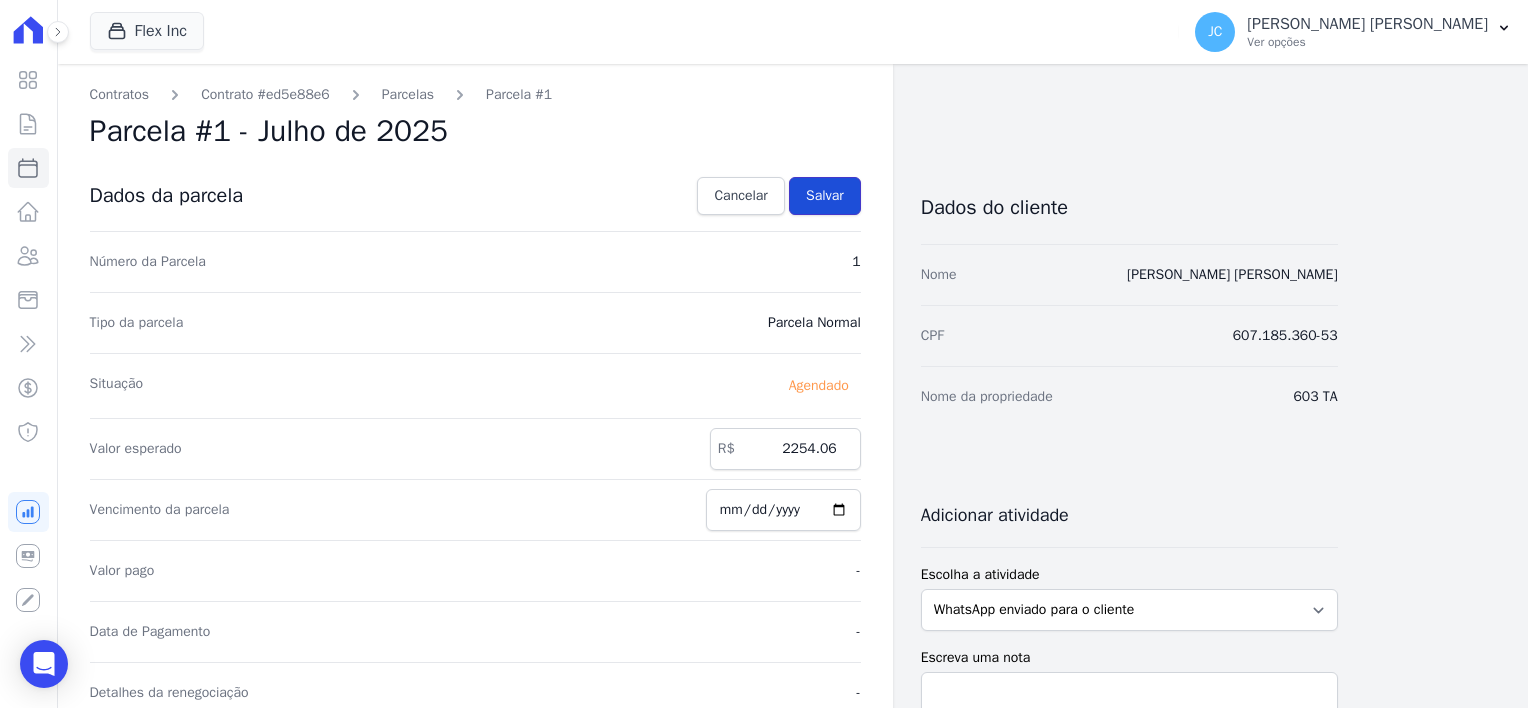 click on "Salvar" at bounding box center [825, 196] 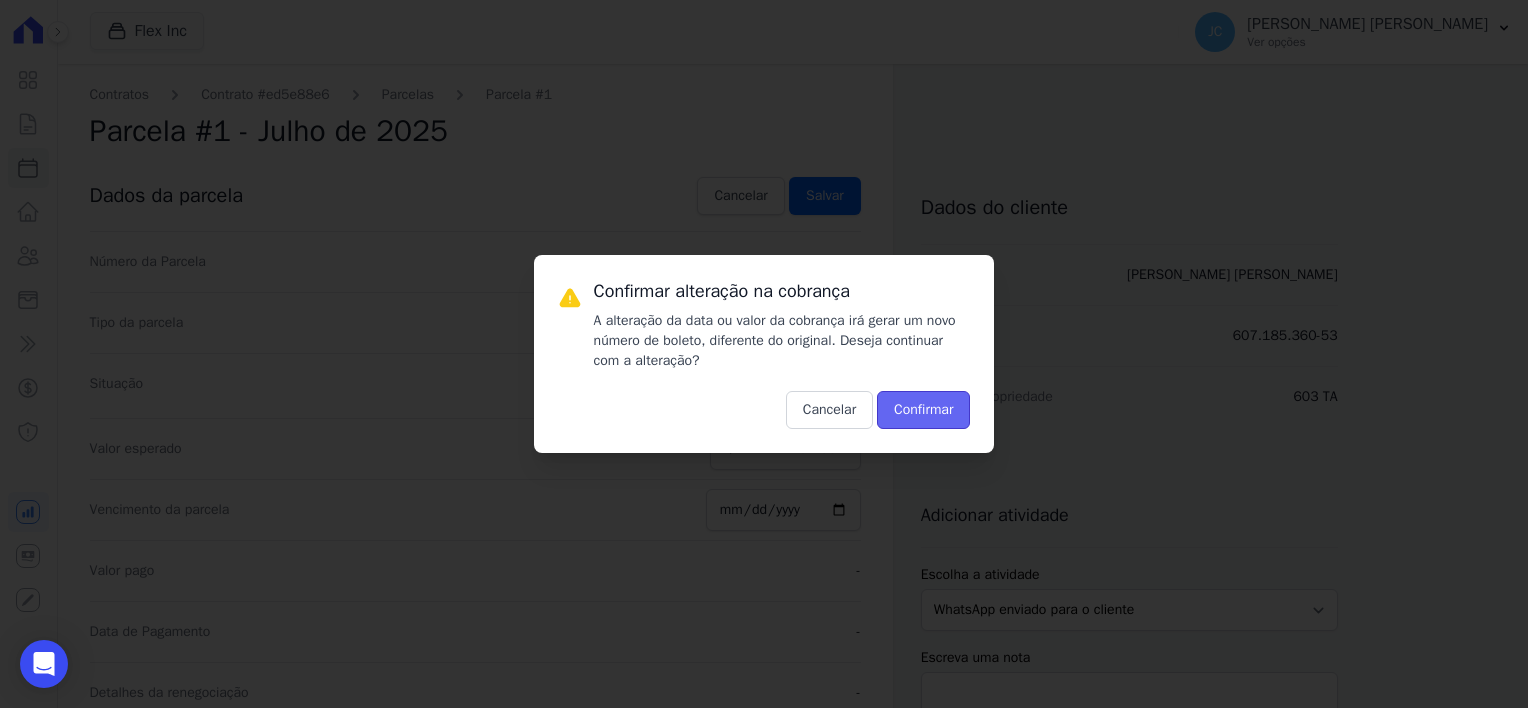 click on "Confirmar" at bounding box center (923, 410) 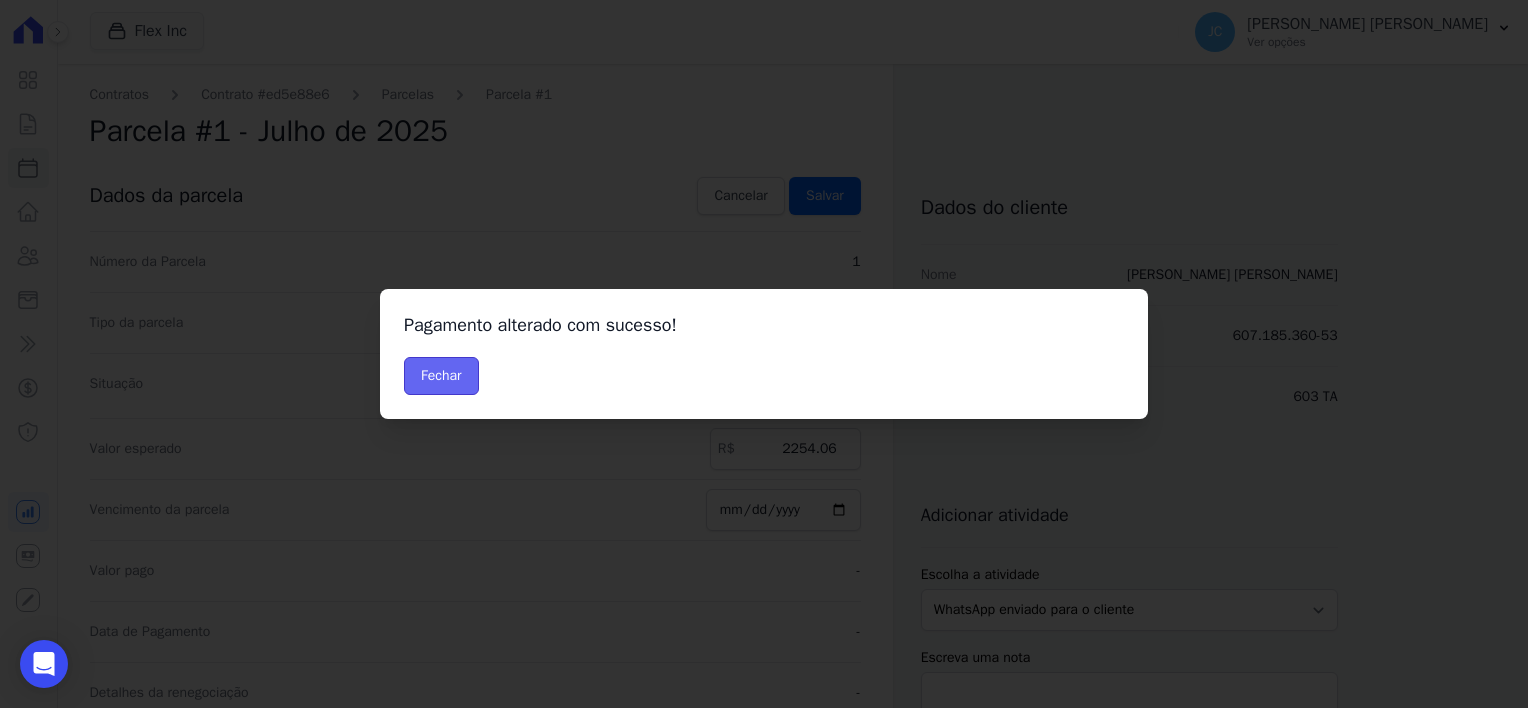 click on "Fechar" at bounding box center (441, 376) 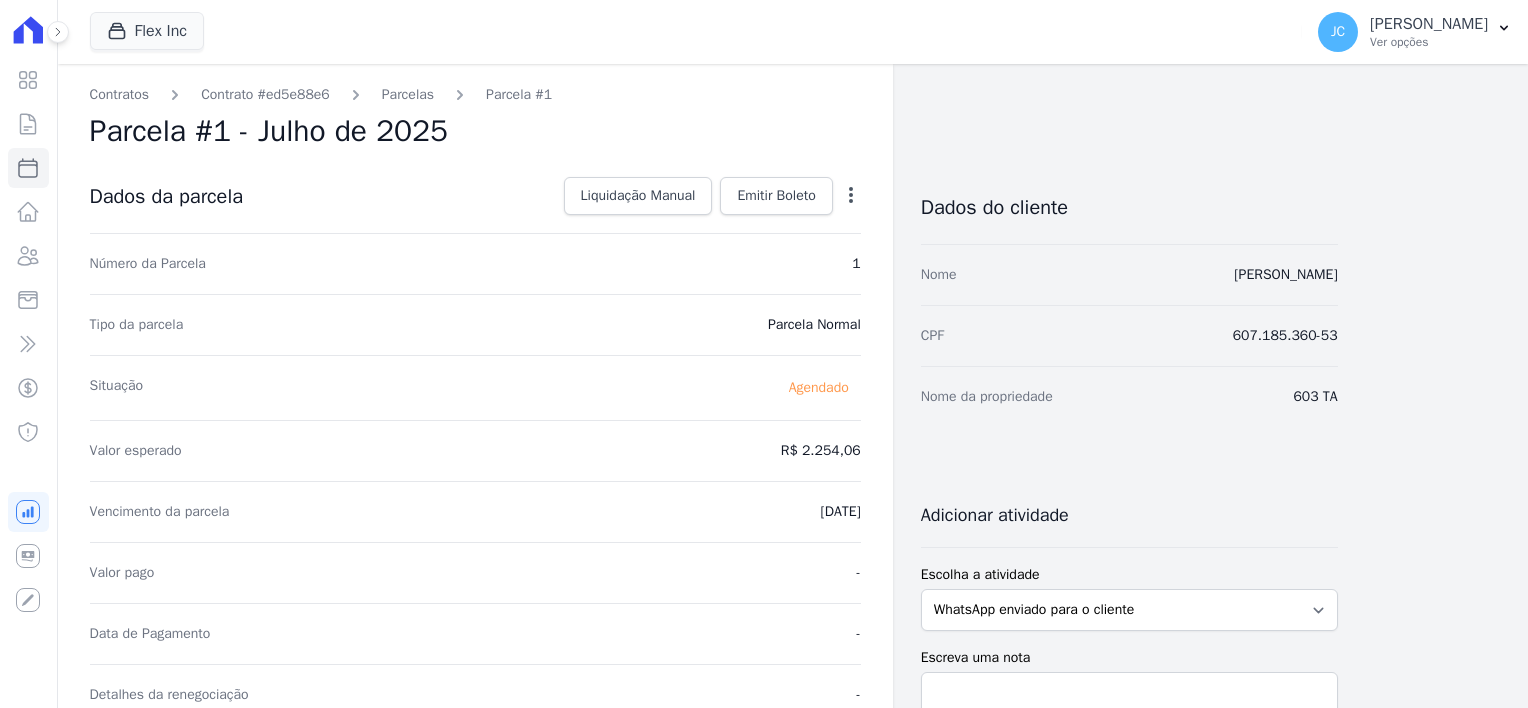 click on "Situação
[GEOGRAPHIC_DATA]" at bounding box center [475, 387] 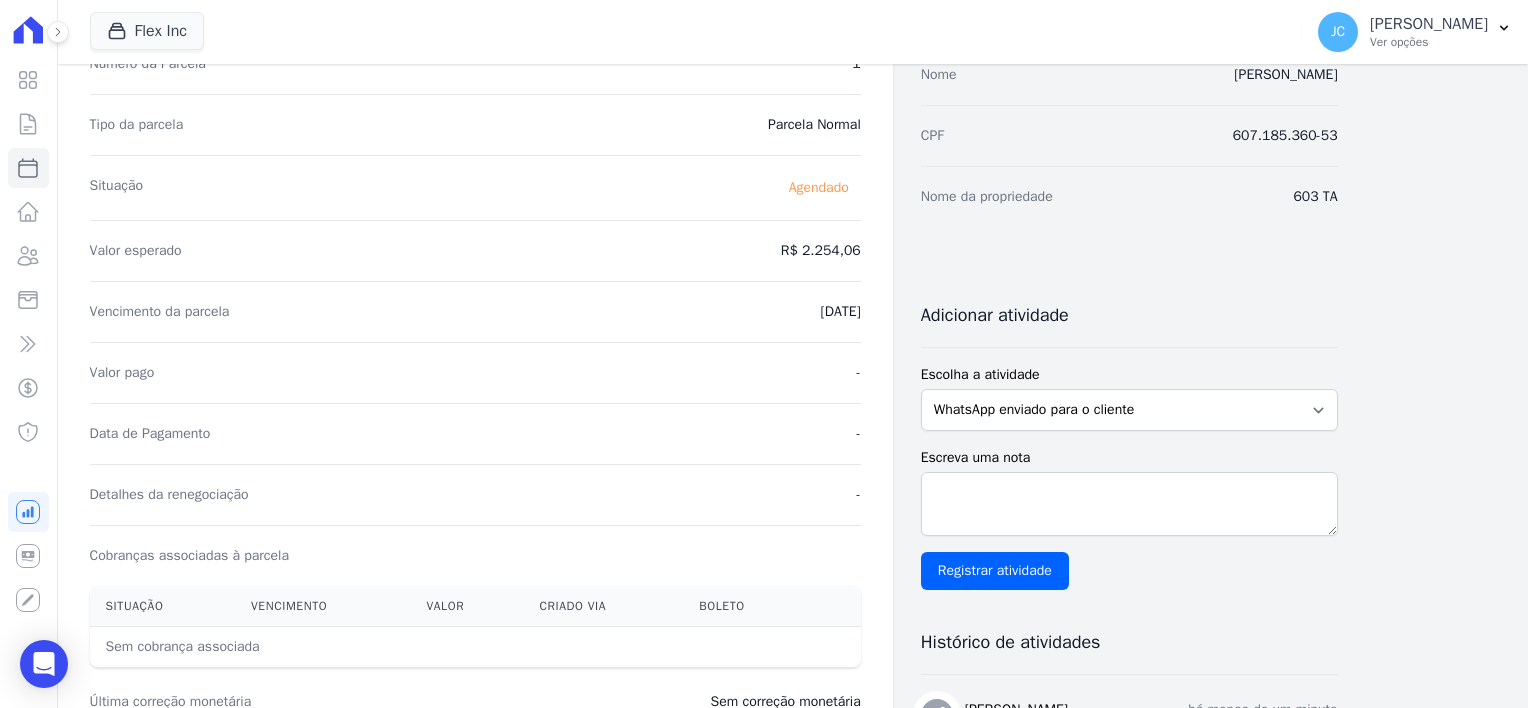 scroll, scrollTop: 0, scrollLeft: 0, axis: both 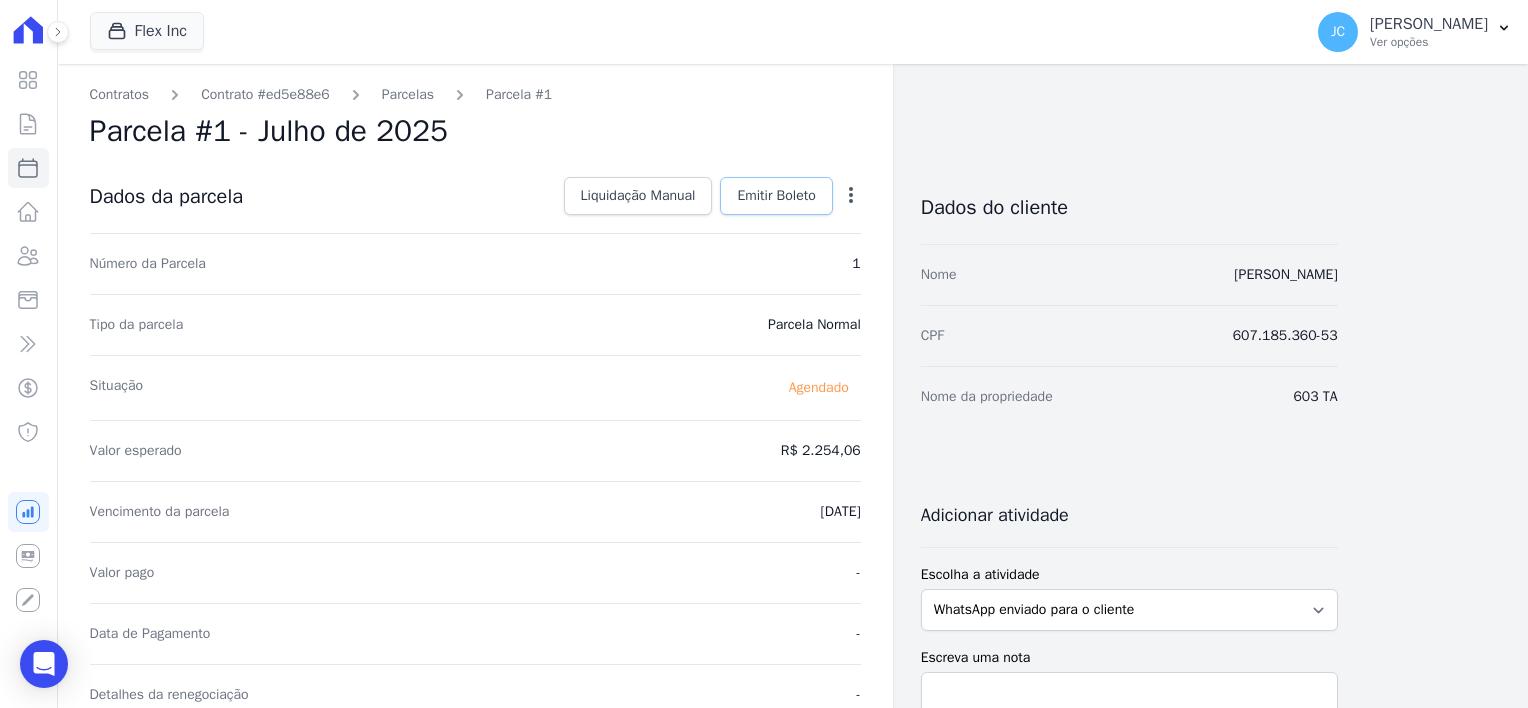 click on "Emitir Boleto" at bounding box center (776, 196) 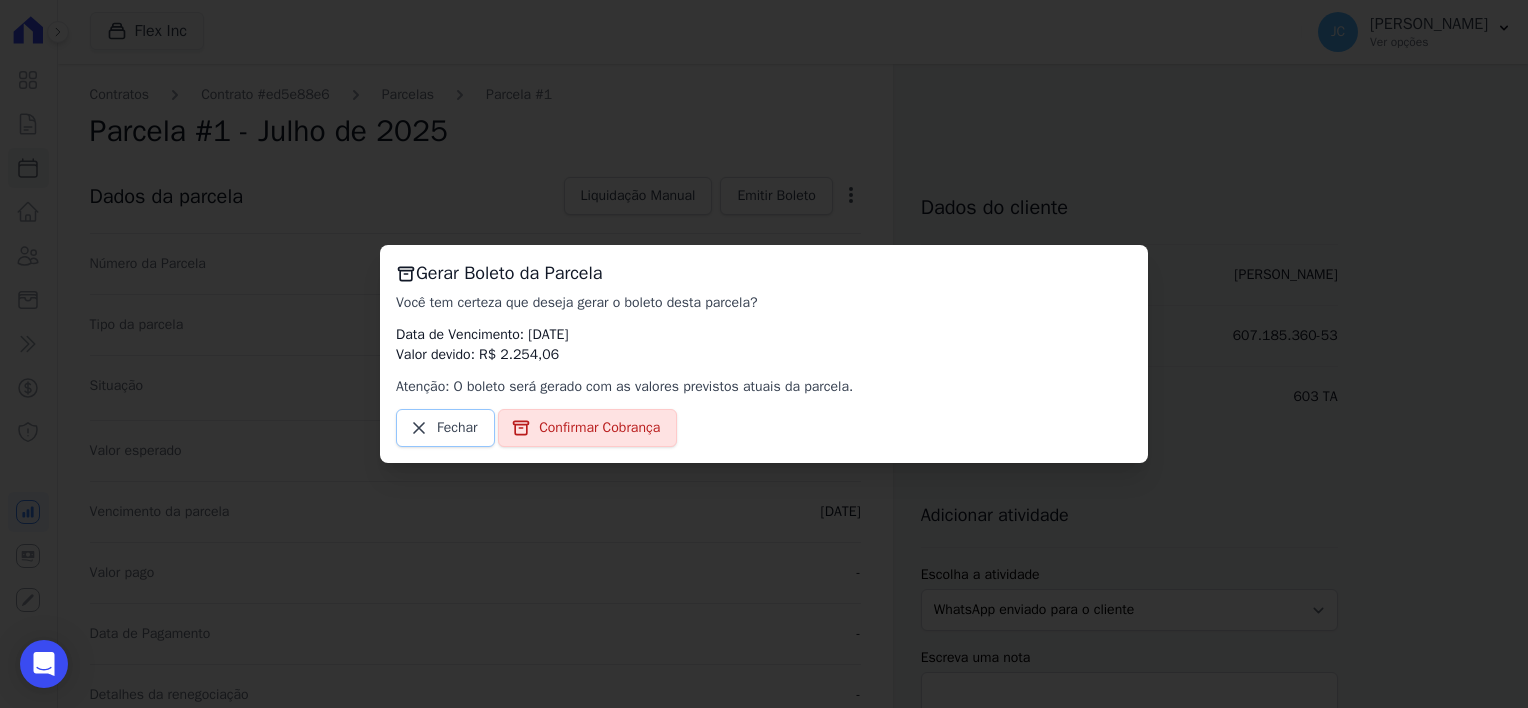 click 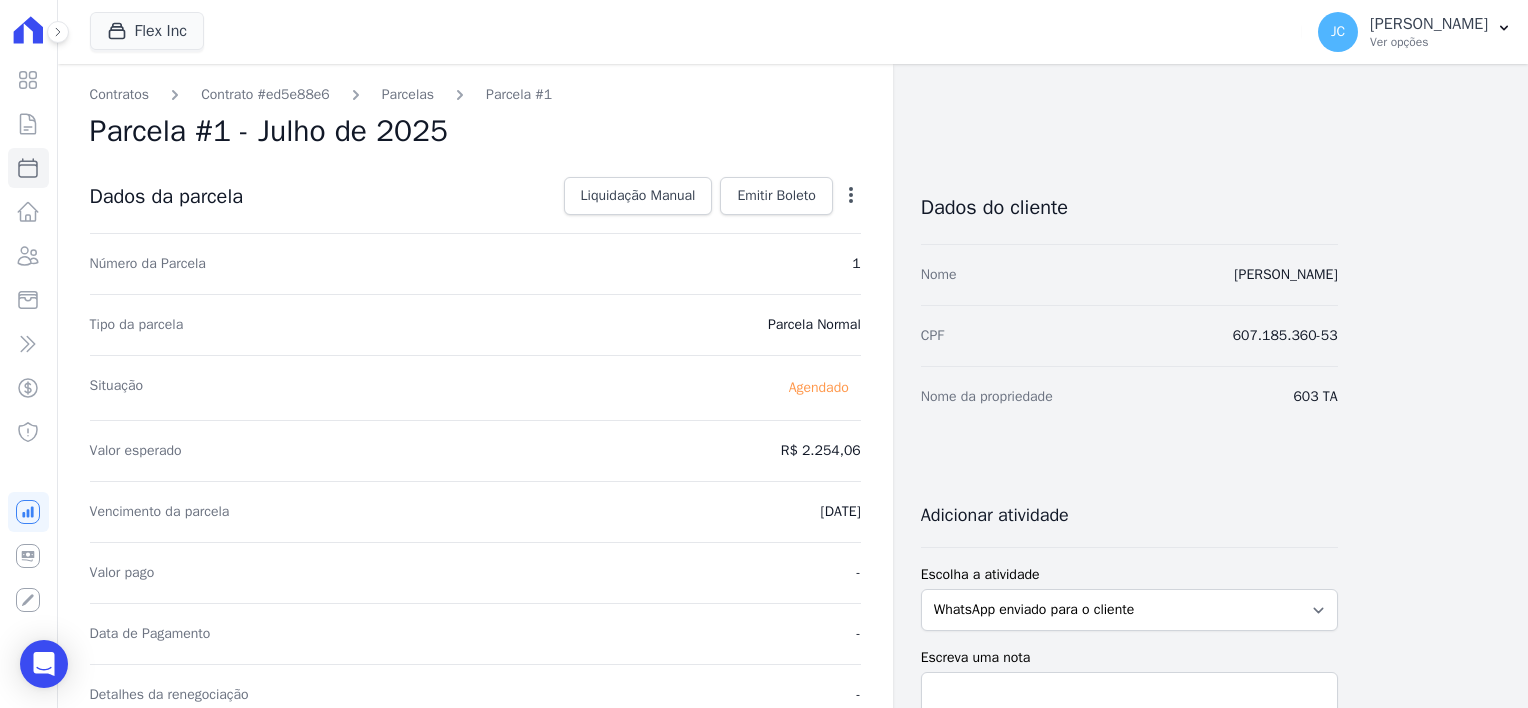 click on "R$ 2.254,06" at bounding box center (821, 451) 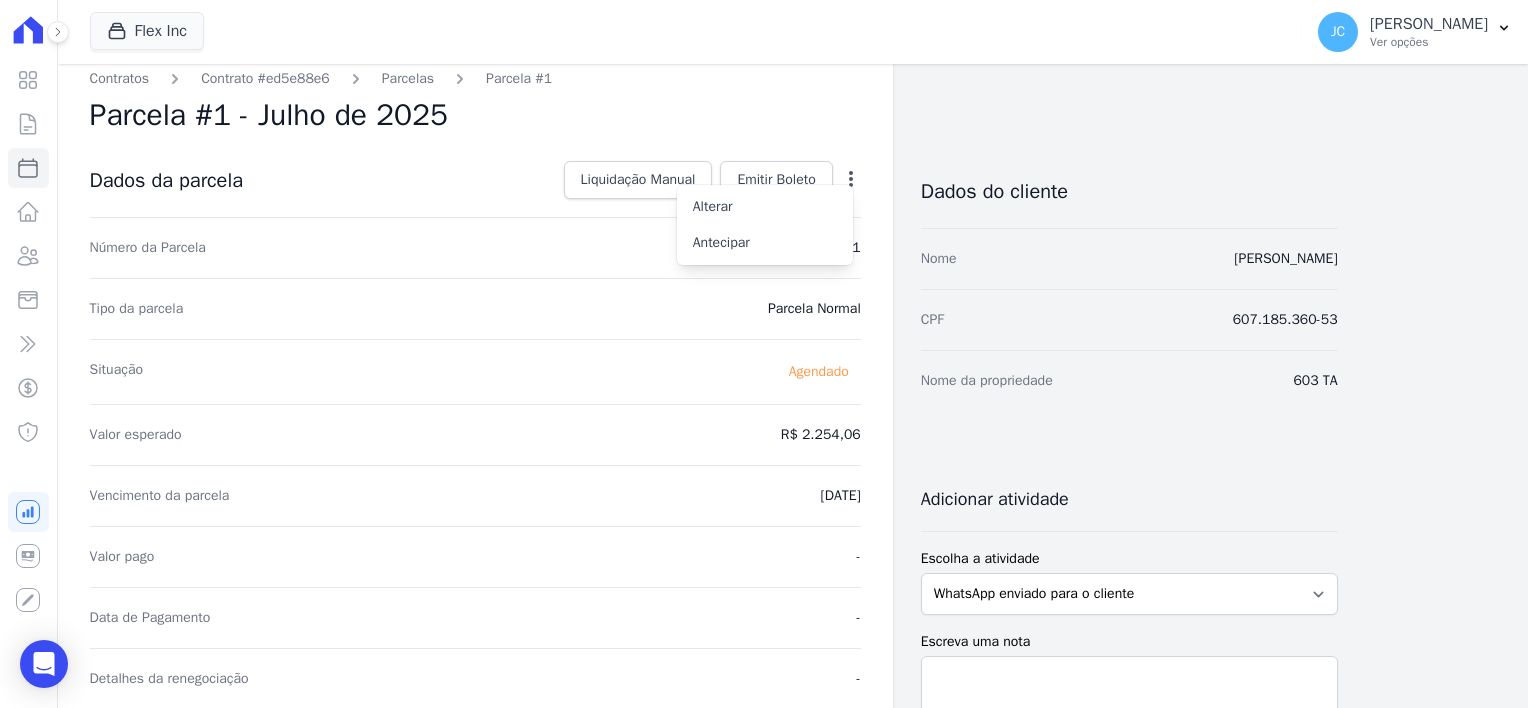 scroll, scrollTop: 0, scrollLeft: 0, axis: both 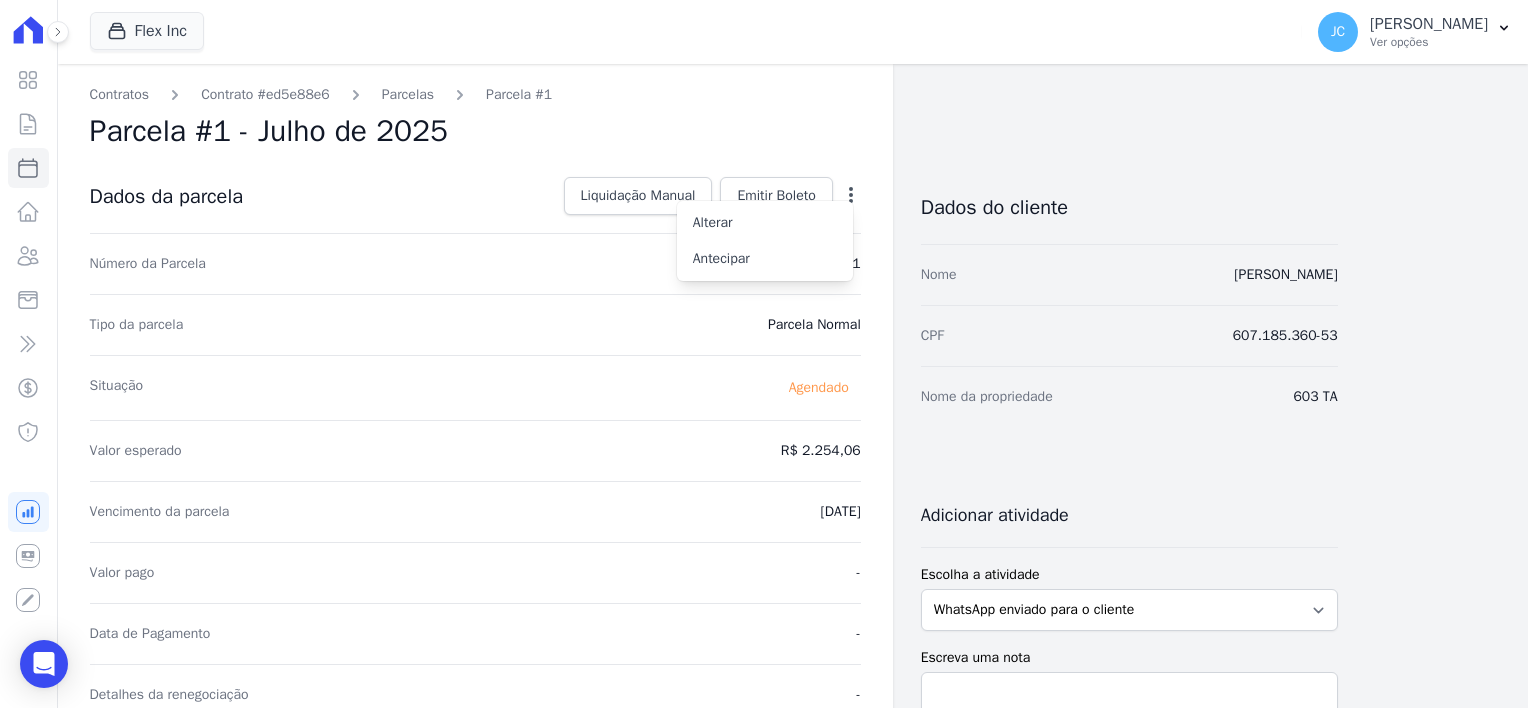 click 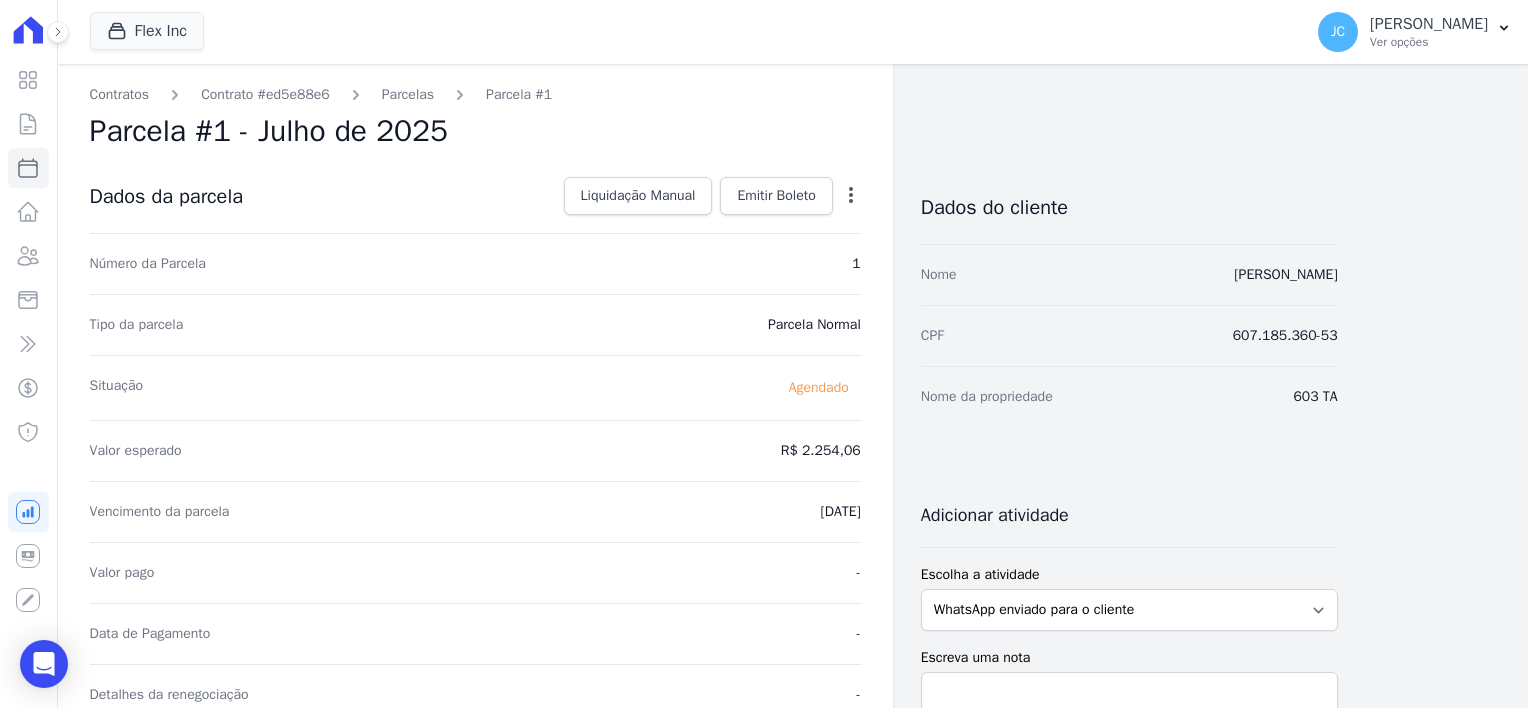 click 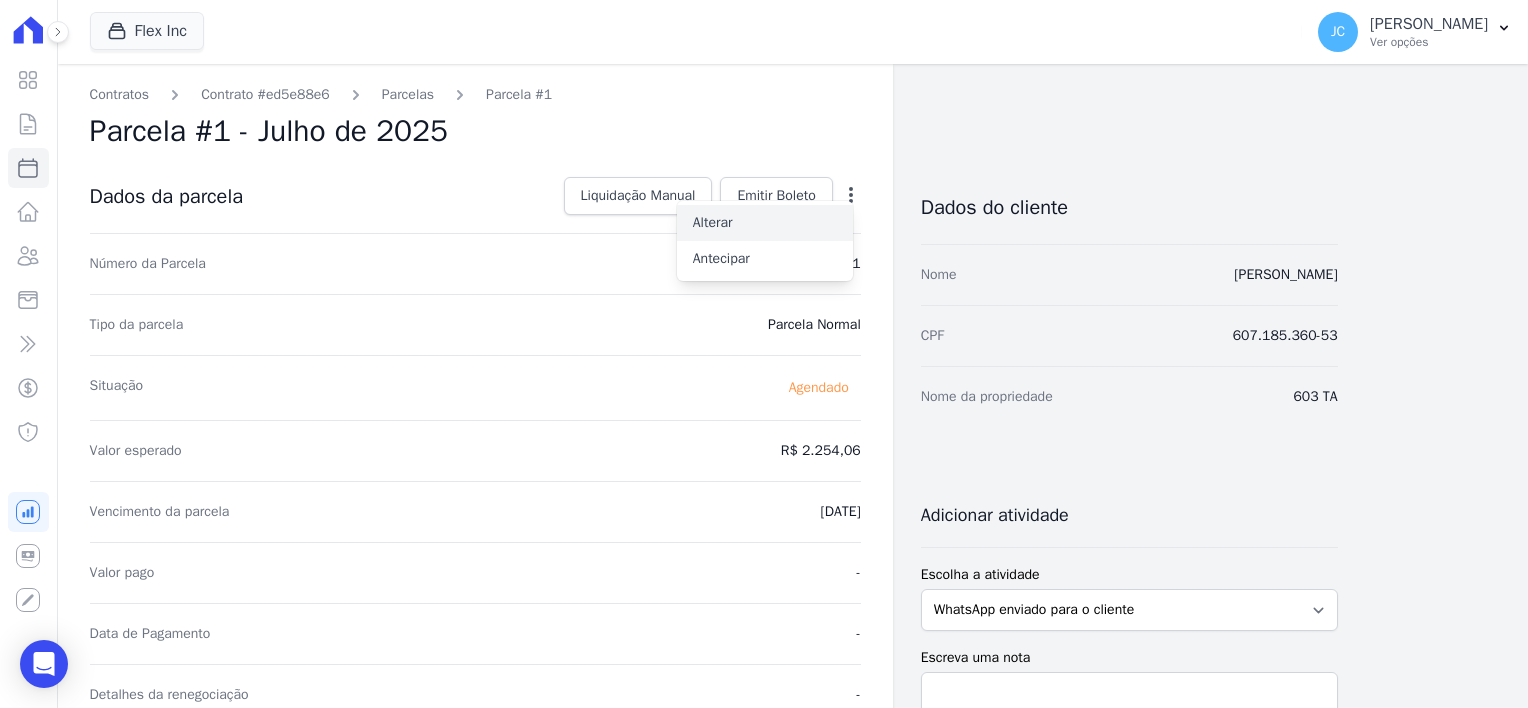 click on "Alterar" at bounding box center [765, 223] 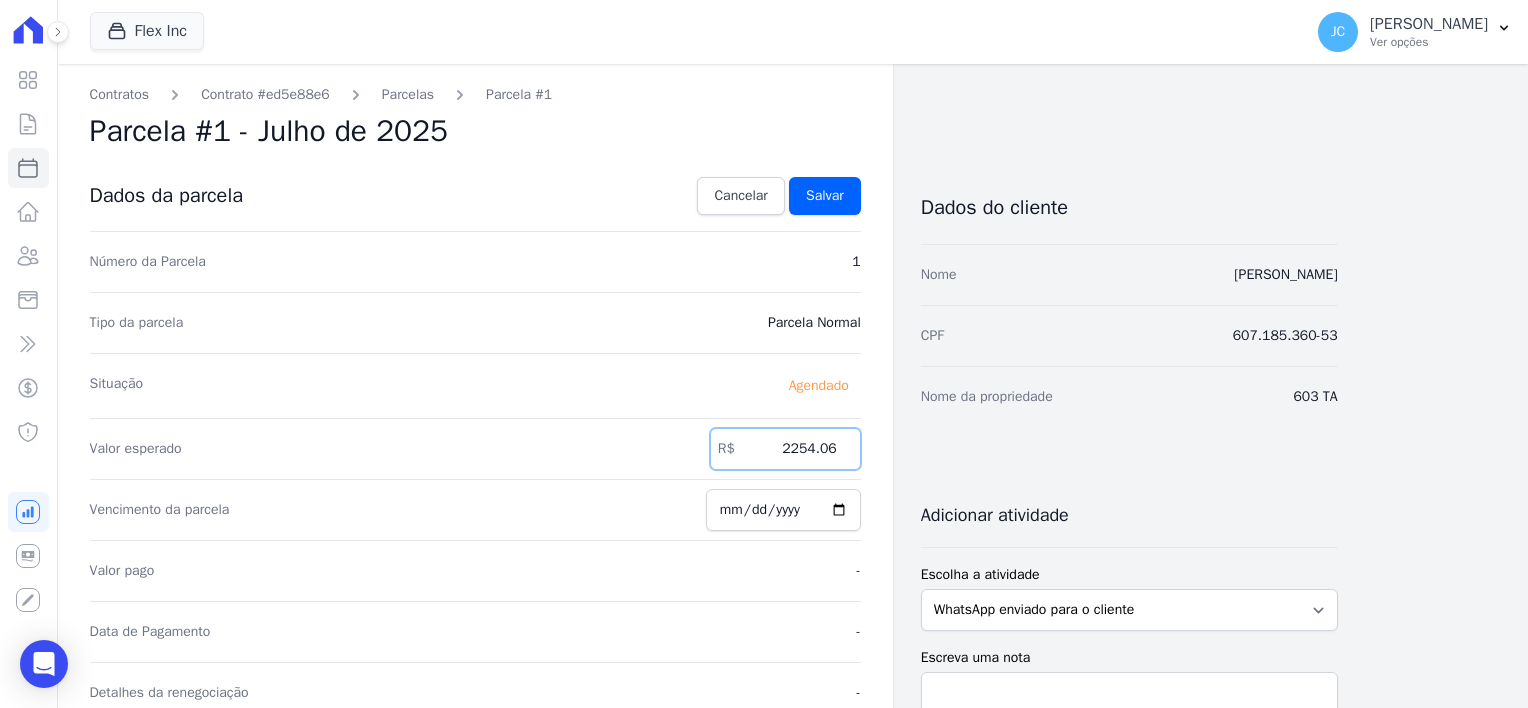click on "2254.06" at bounding box center (785, 449) 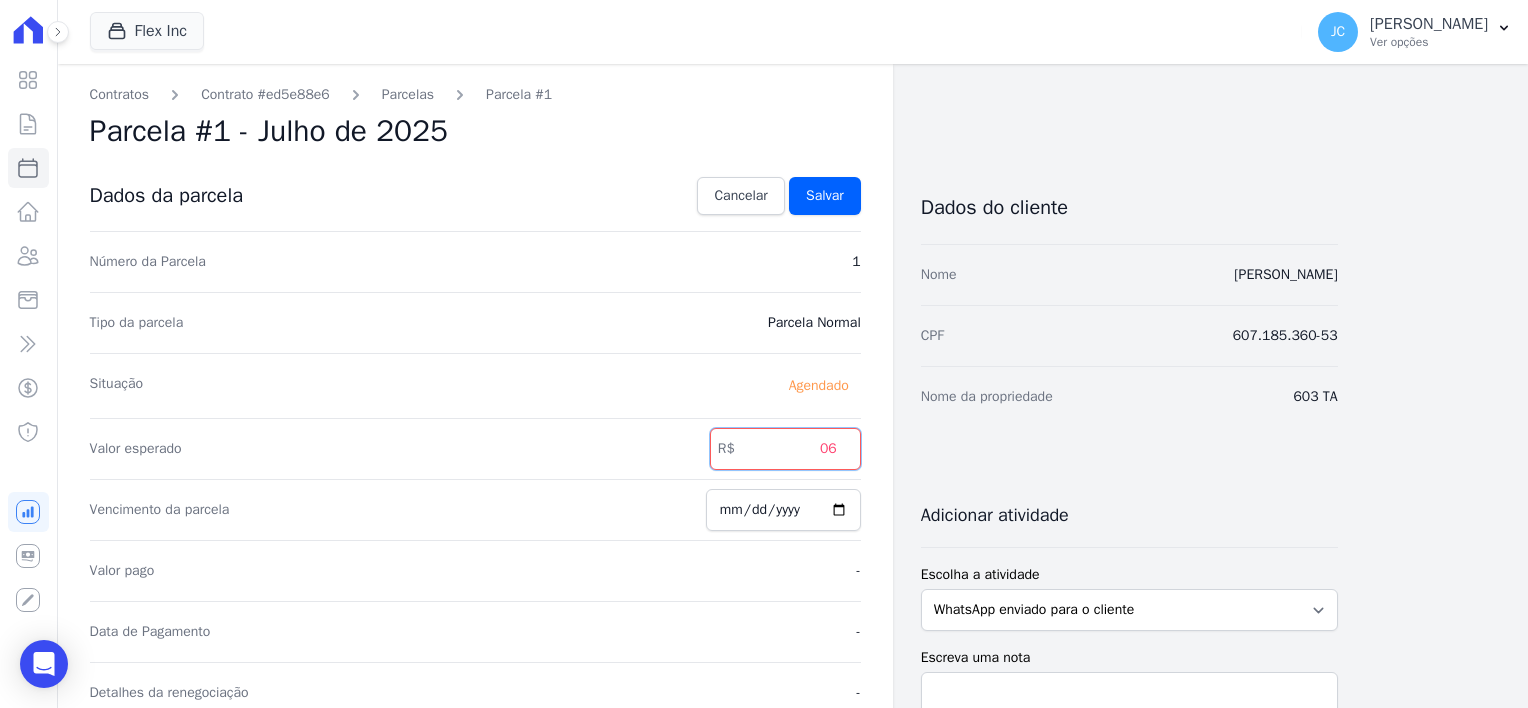 type on "6" 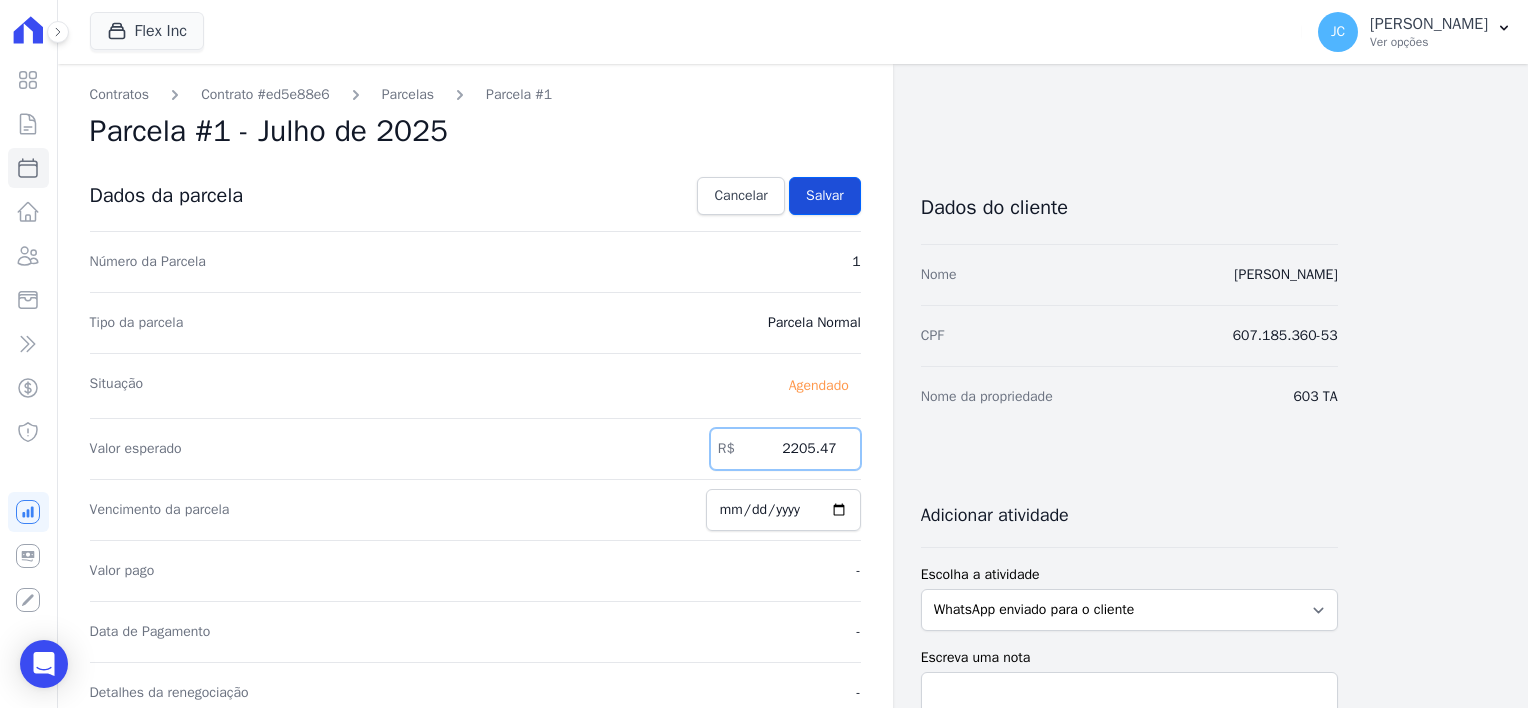 type on "2205.47" 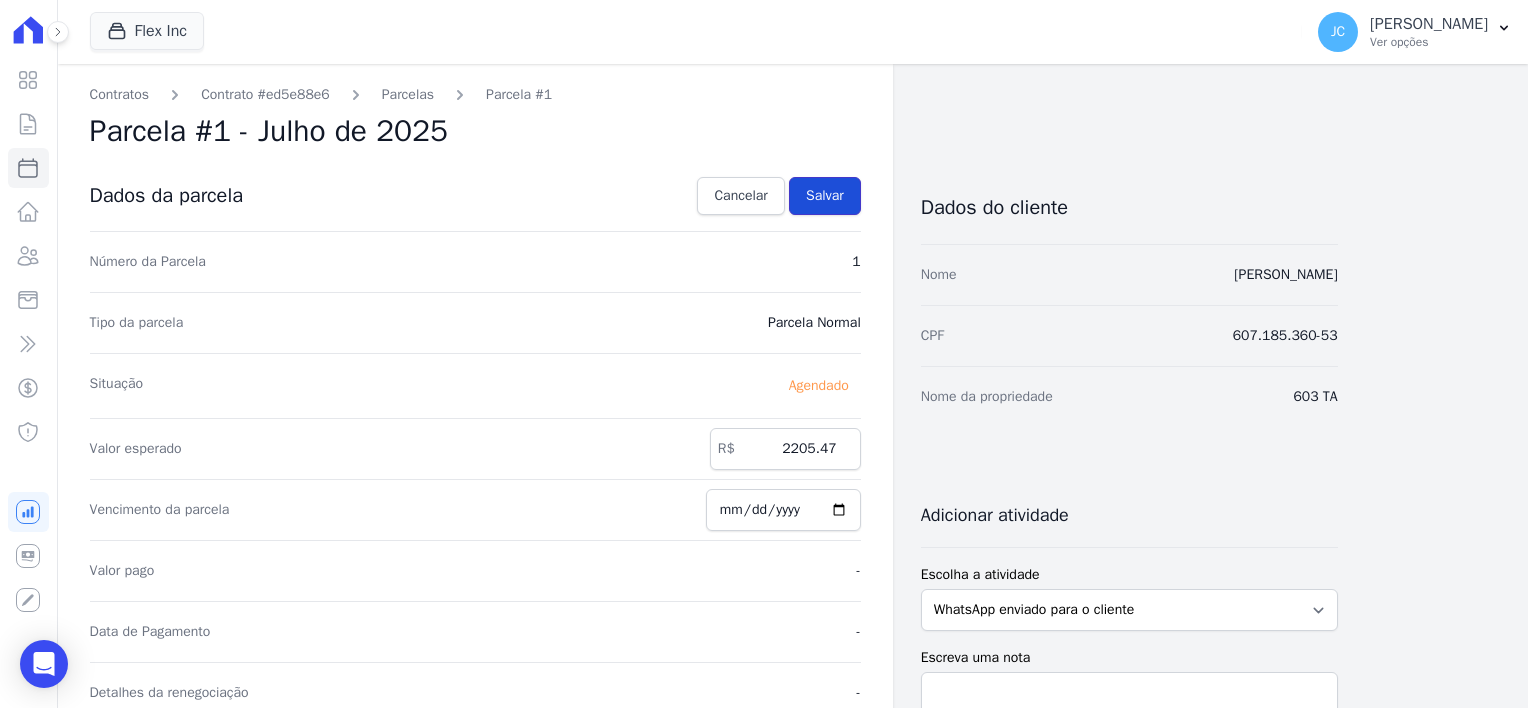 click on "Salvar" at bounding box center [825, 196] 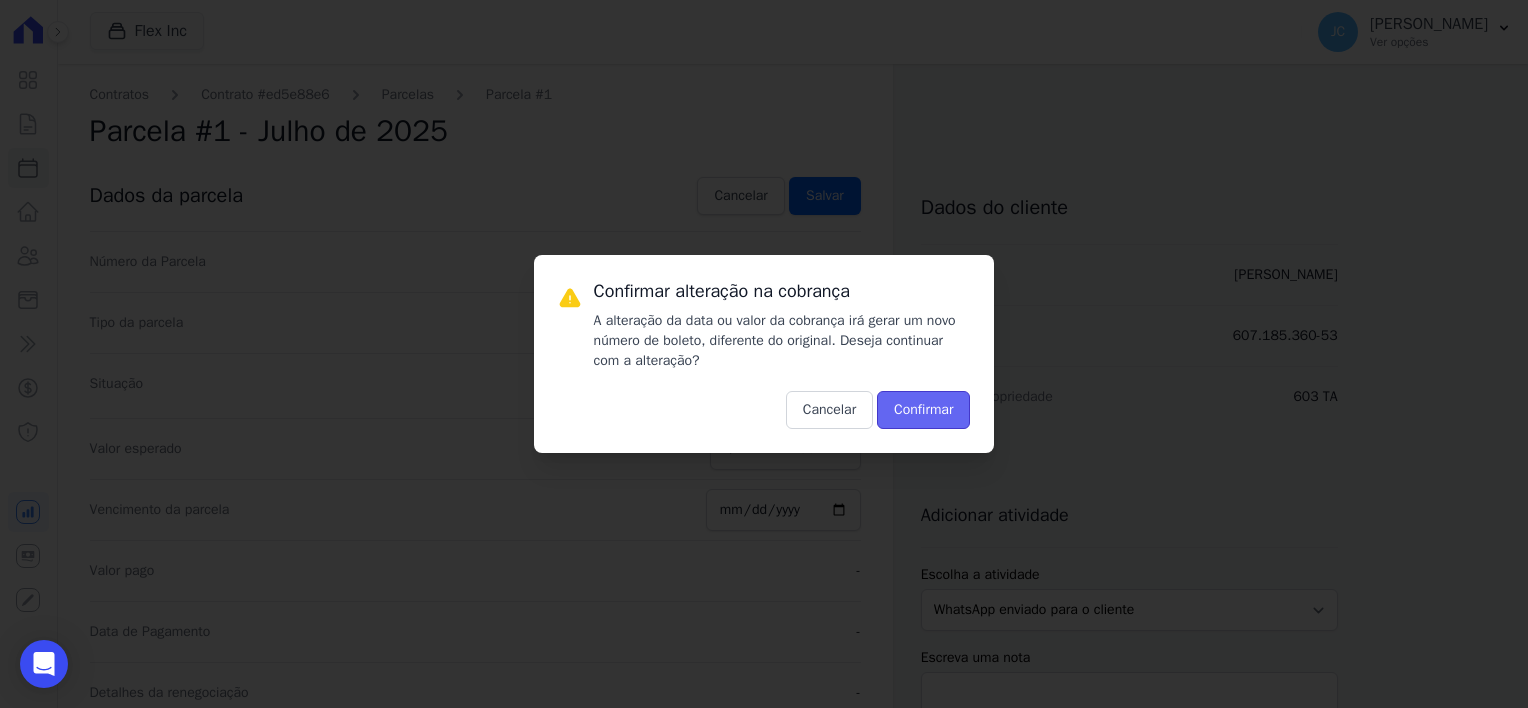 click on "Confirmar" at bounding box center (923, 410) 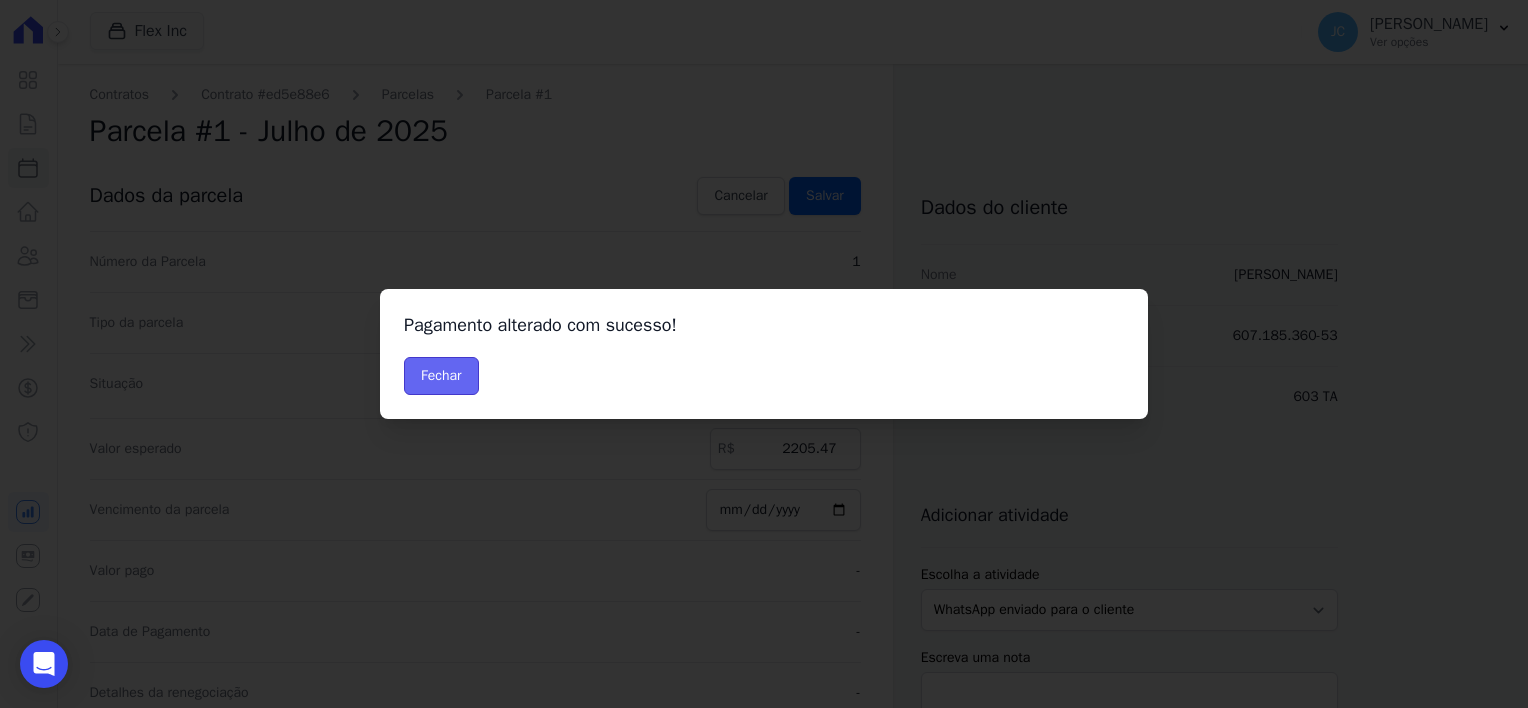 click on "Fechar" at bounding box center [441, 376] 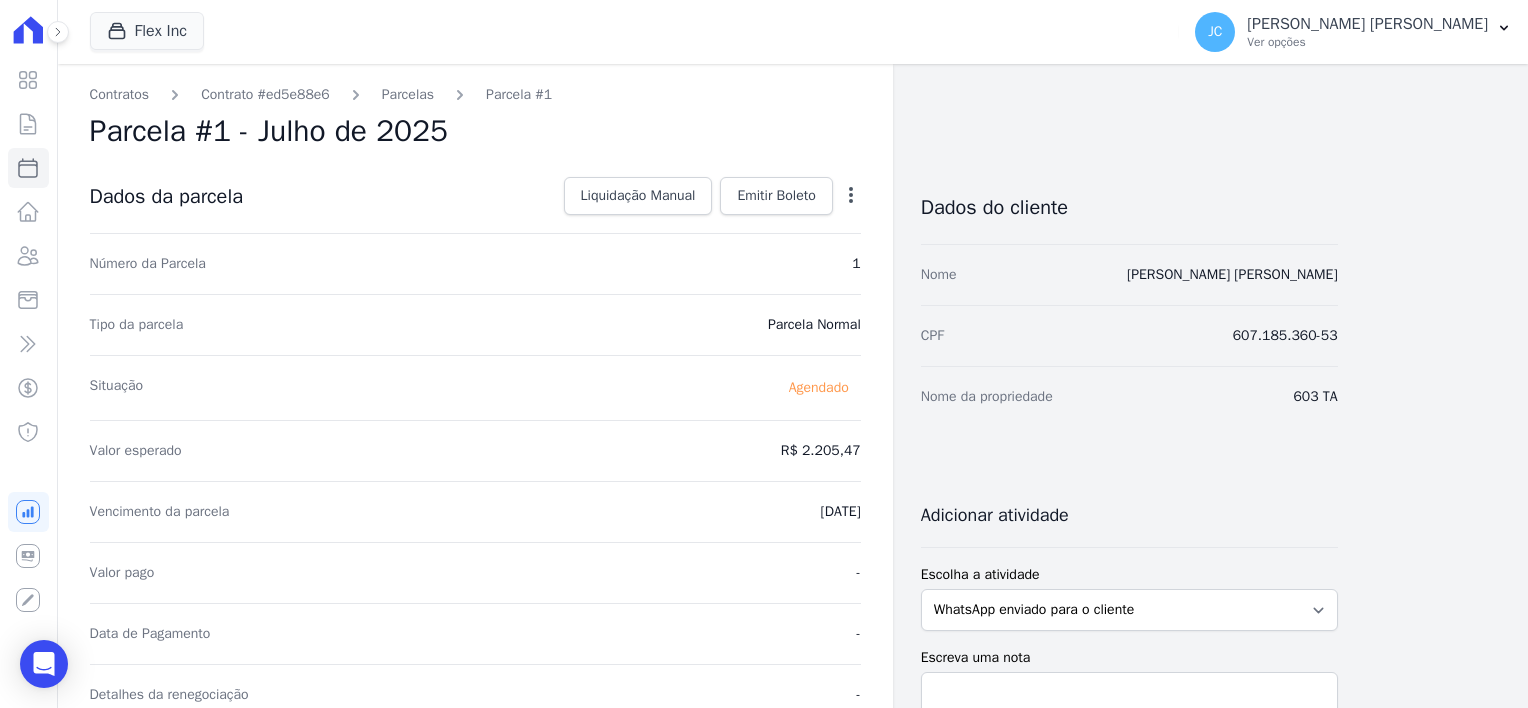 scroll, scrollTop: 0, scrollLeft: 0, axis: both 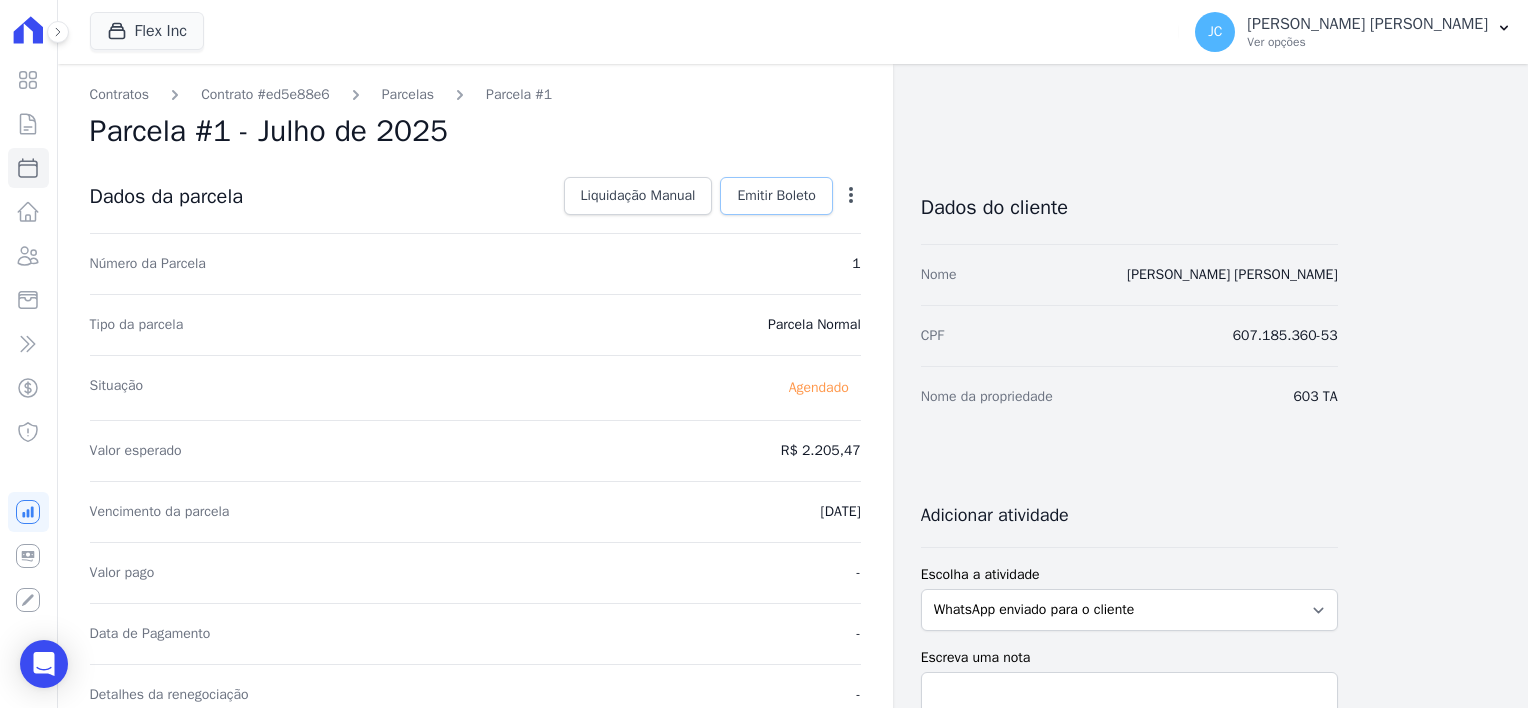 click on "Emitir Boleto" at bounding box center (776, 196) 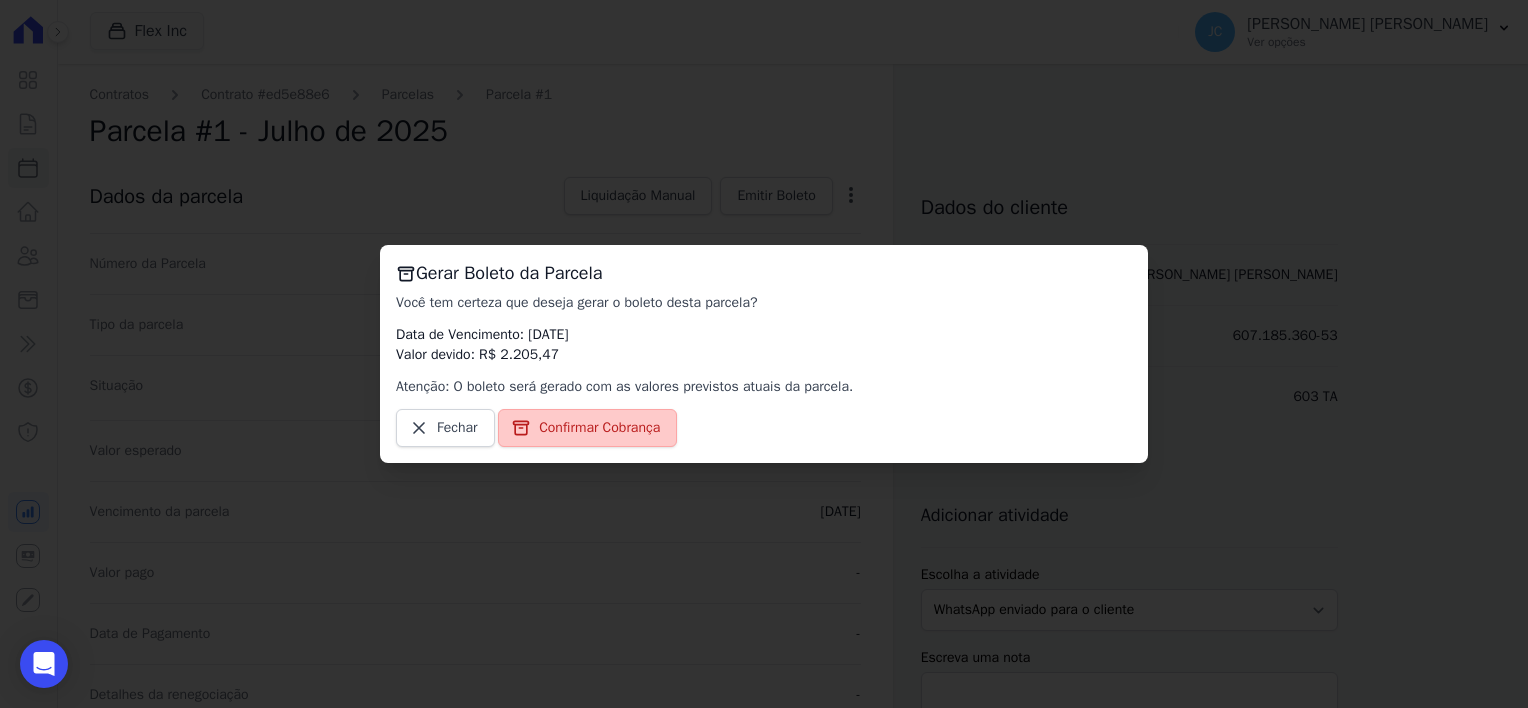 click on "Confirmar Cobrança" at bounding box center [599, 428] 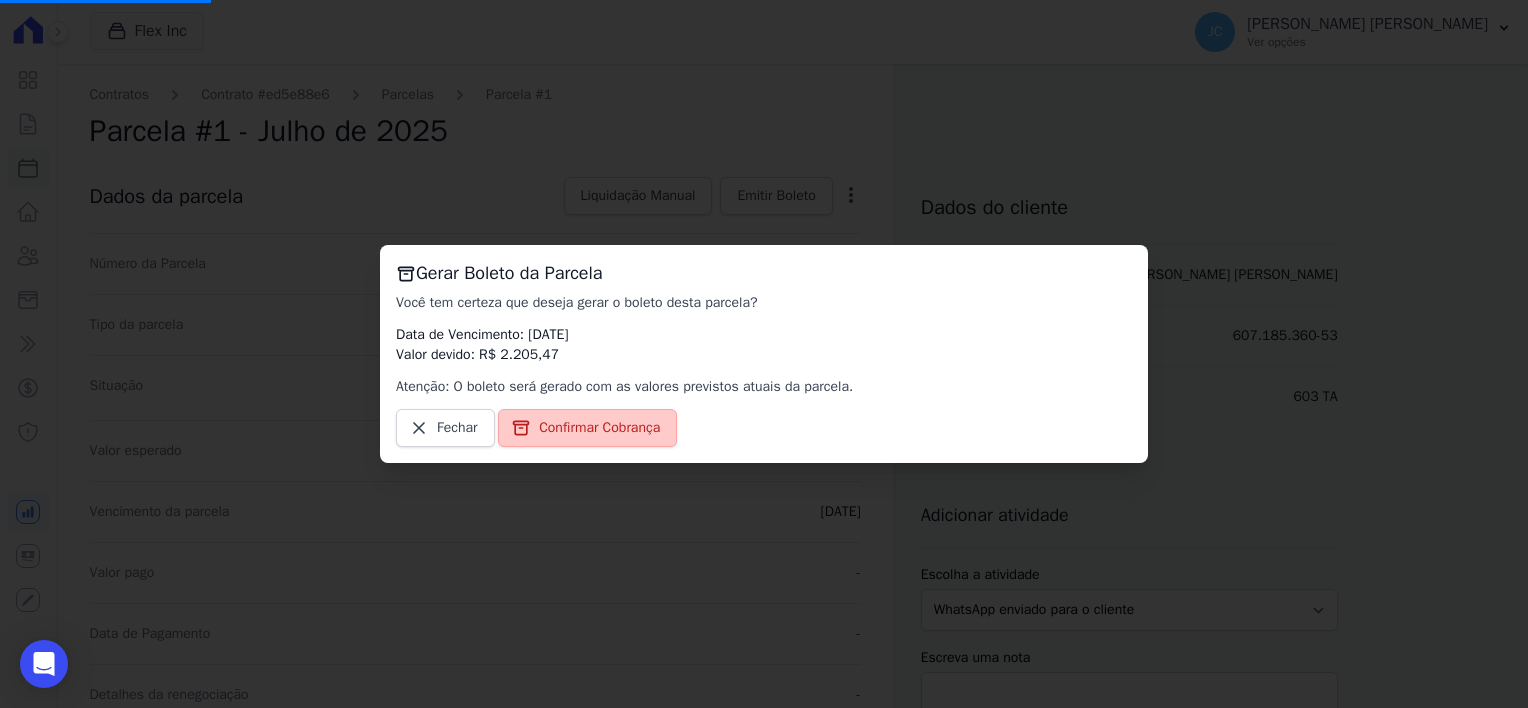 click on "Confirmar Cobrança" at bounding box center [599, 428] 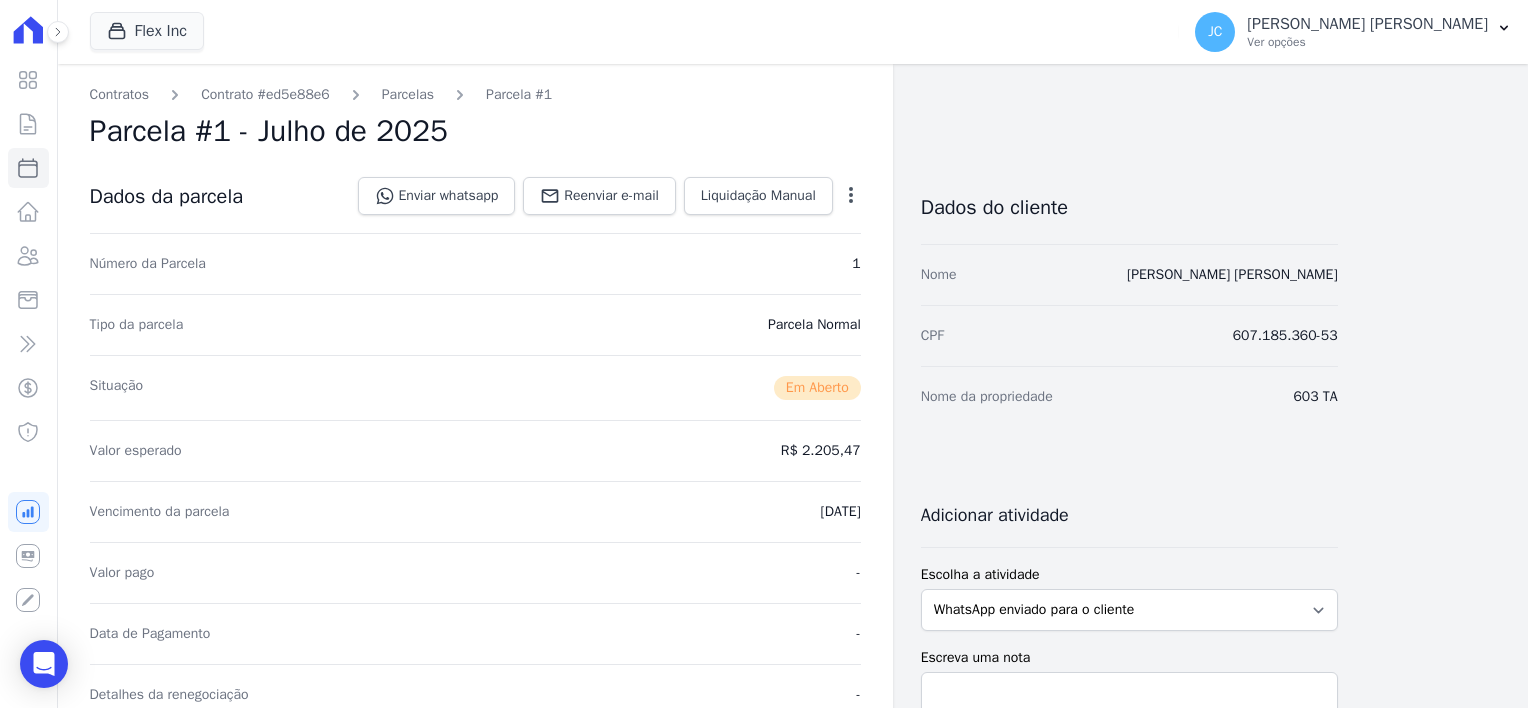 click 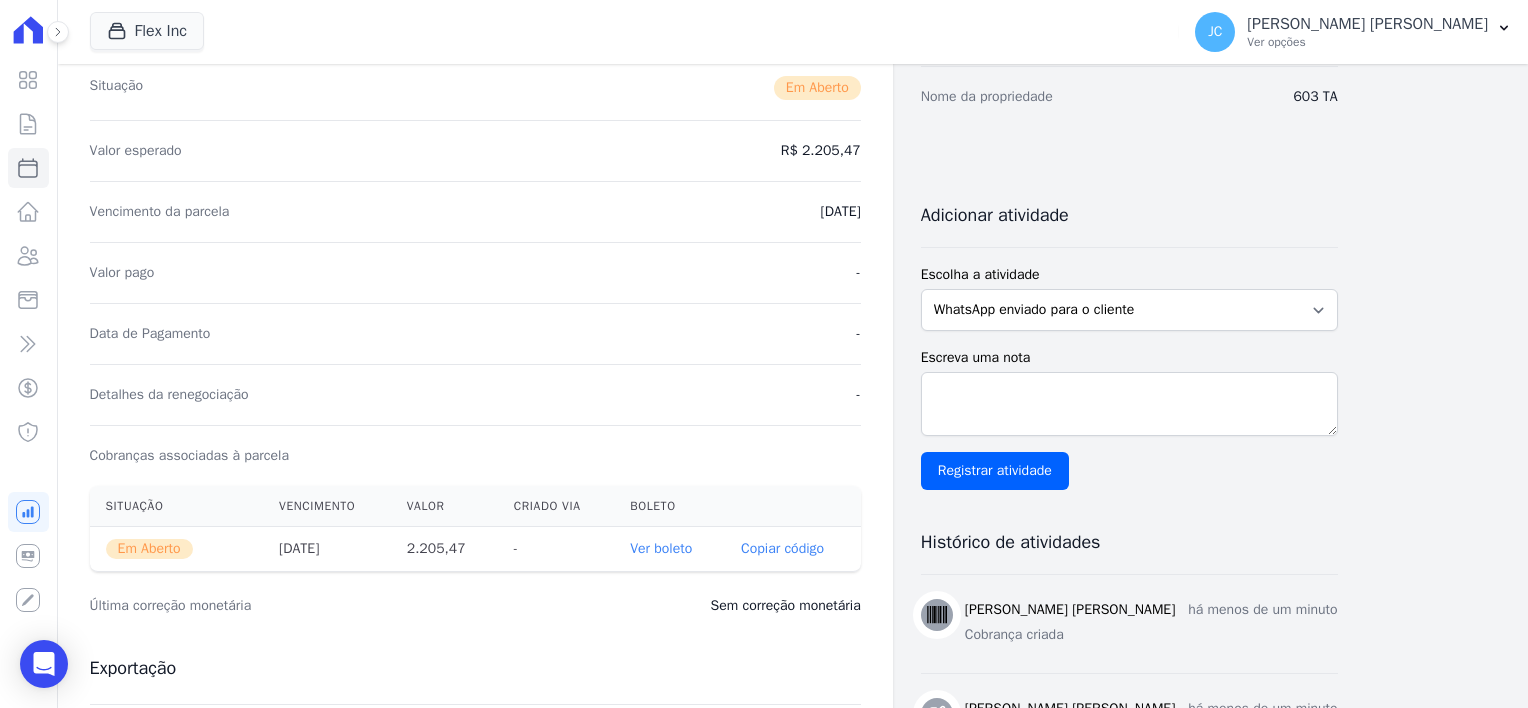 scroll, scrollTop: 600, scrollLeft: 0, axis: vertical 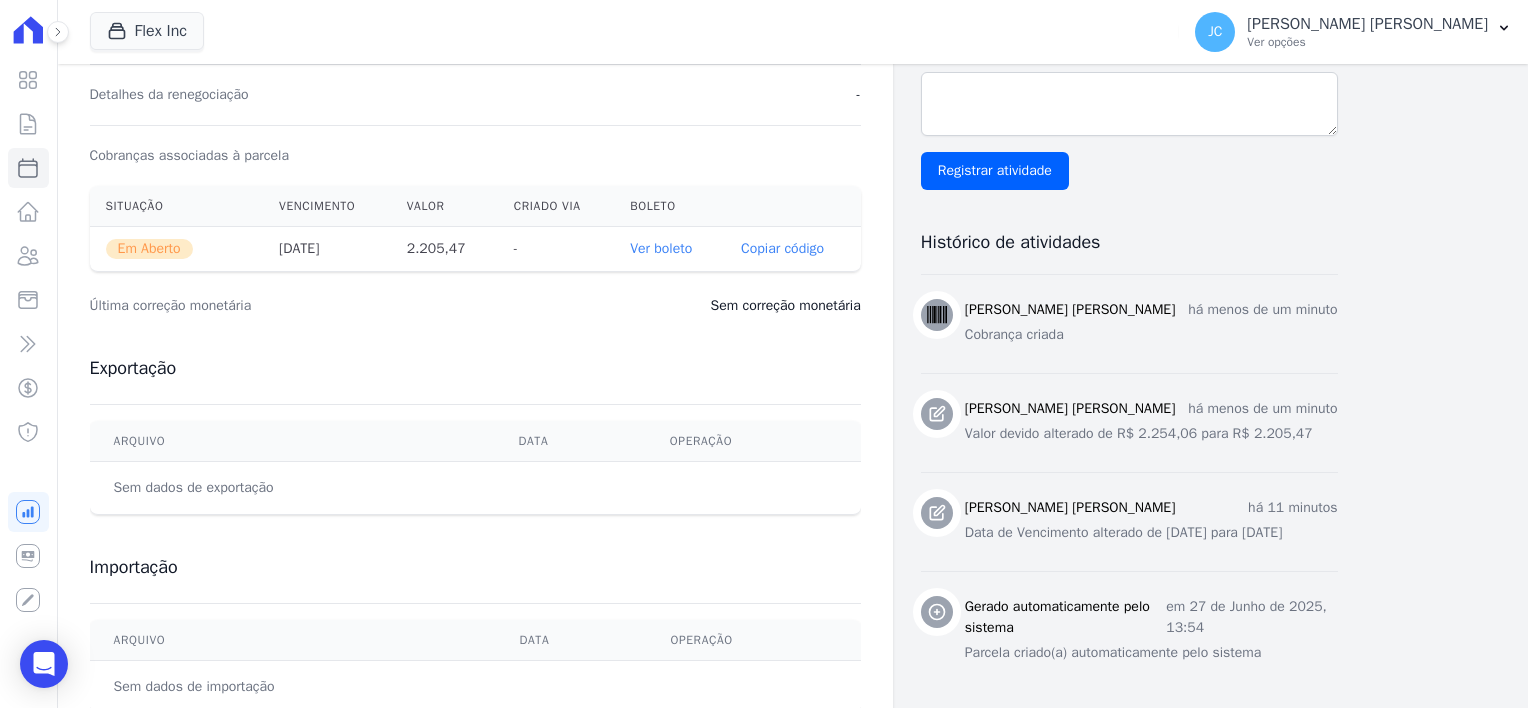 click on "Ver boleto" at bounding box center [661, 248] 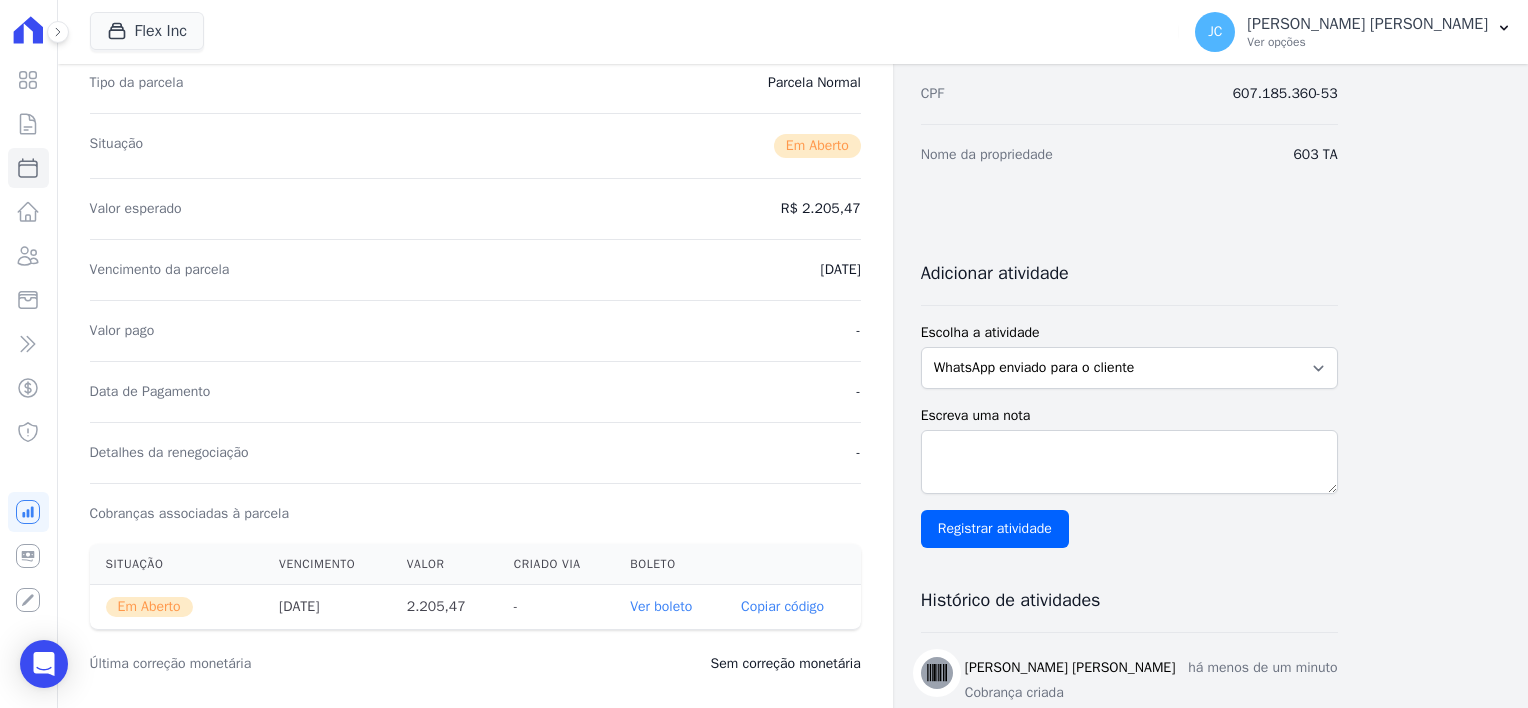 scroll, scrollTop: 0, scrollLeft: 0, axis: both 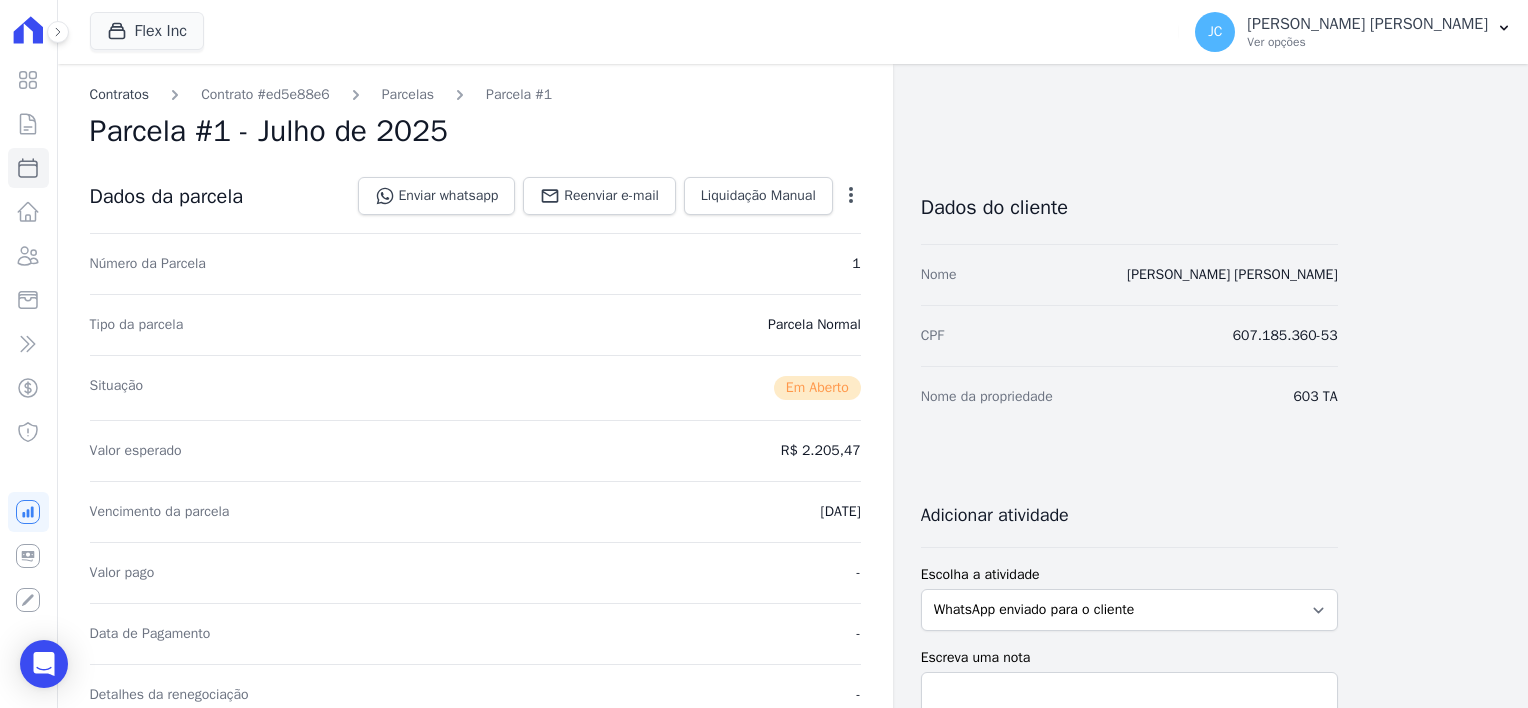 click on "Contratos" at bounding box center (120, 94) 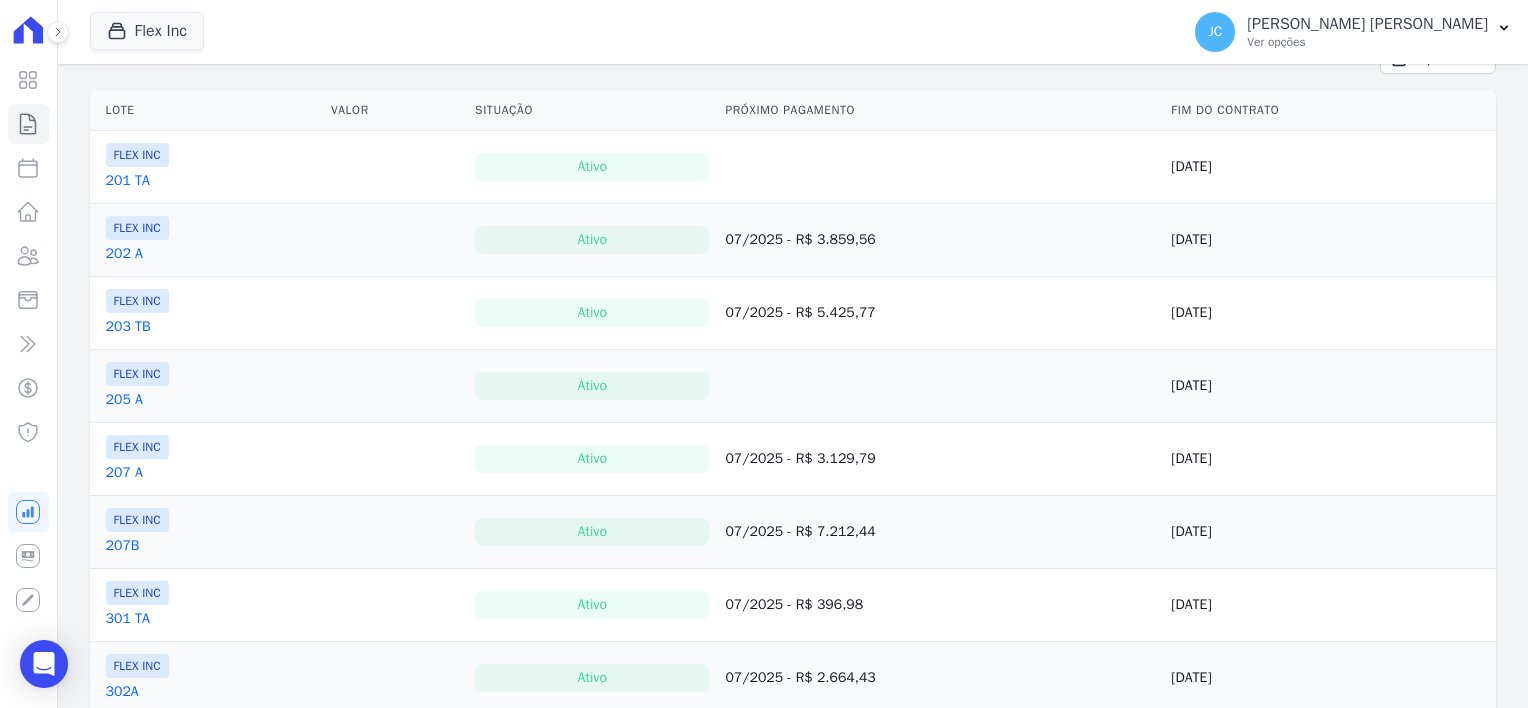 scroll, scrollTop: 0, scrollLeft: 0, axis: both 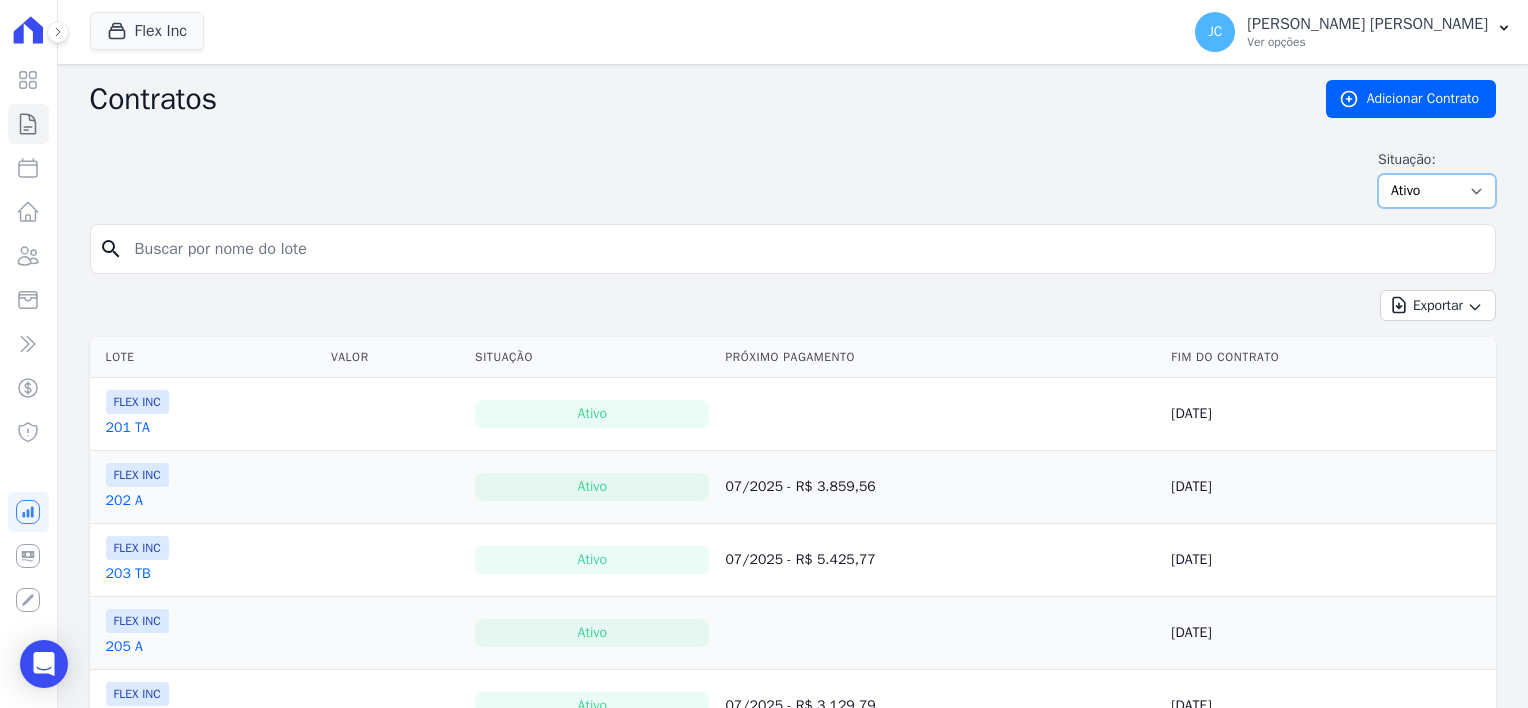 click on "Ativo
Todos
Pausado
Distratado
Rascunho
Expirado
Encerrado" at bounding box center (1437, 191) 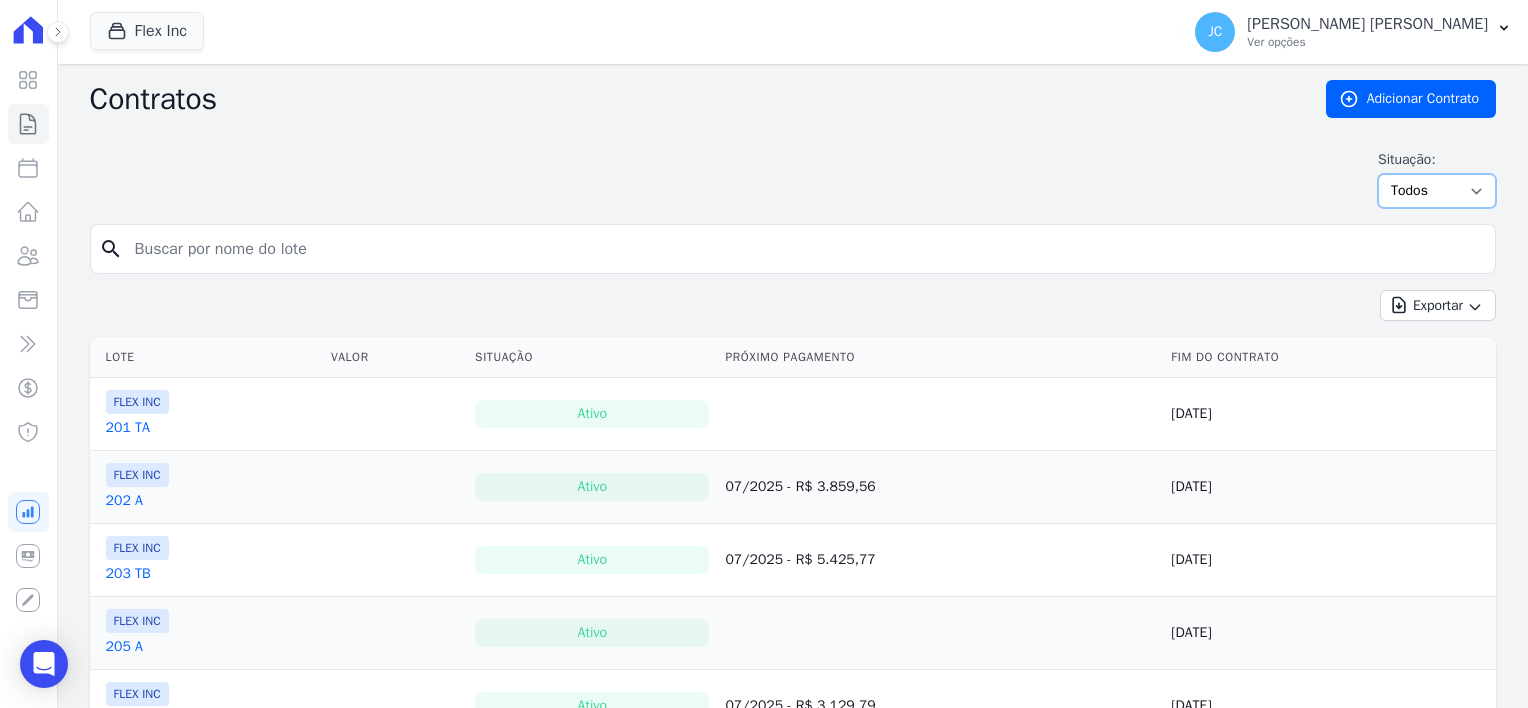 click on "Ativo
Todos
Pausado
Distratado
Rascunho
Expirado
Encerrado" at bounding box center [1437, 191] 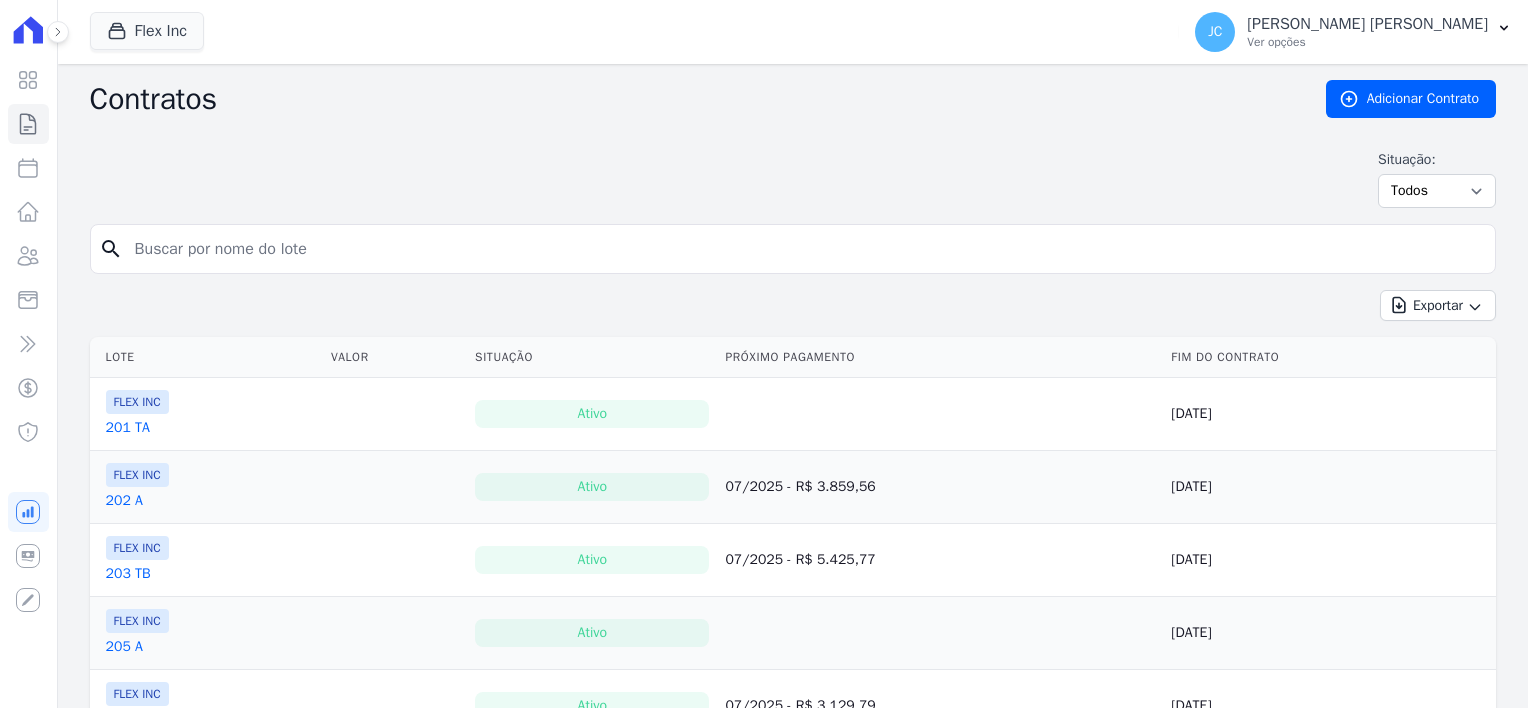 scroll, scrollTop: 0, scrollLeft: 0, axis: both 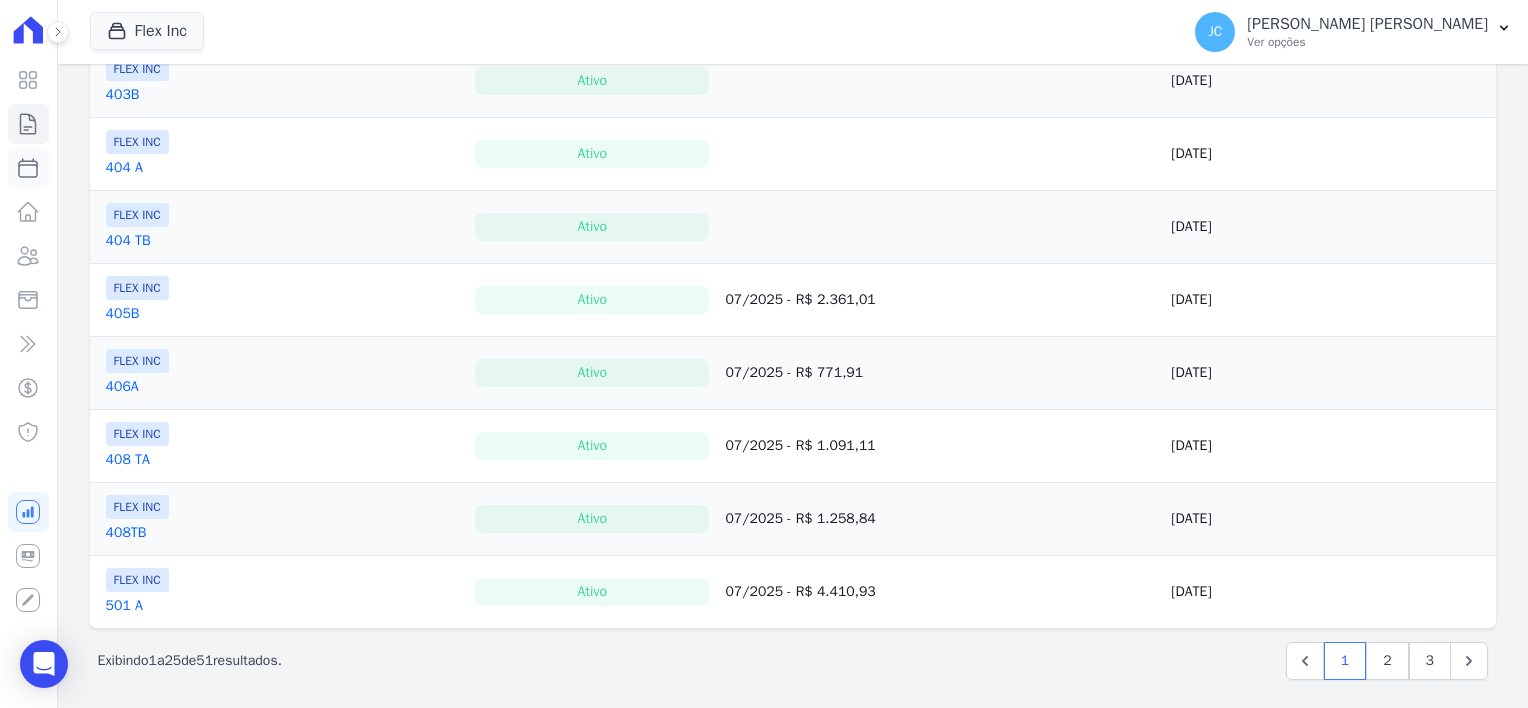 click 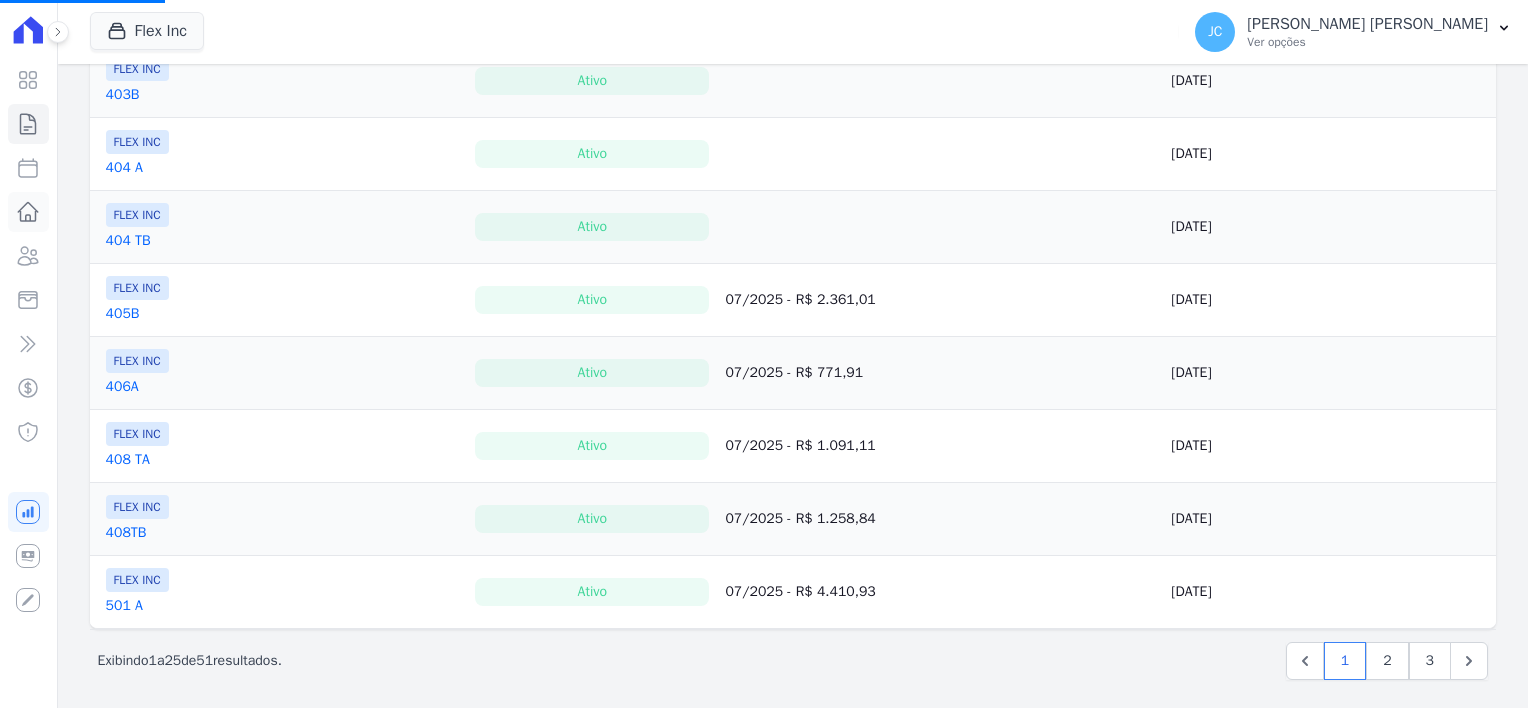 click 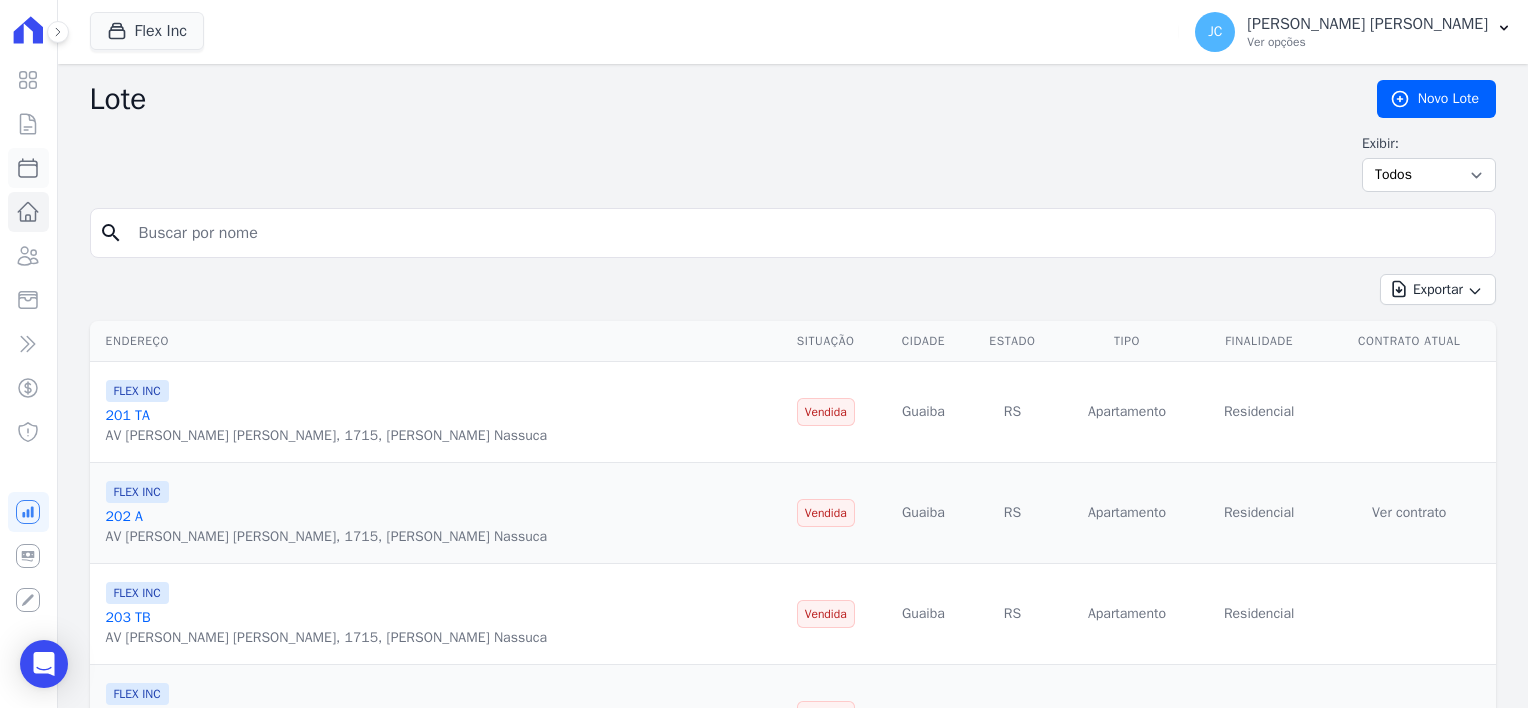 click 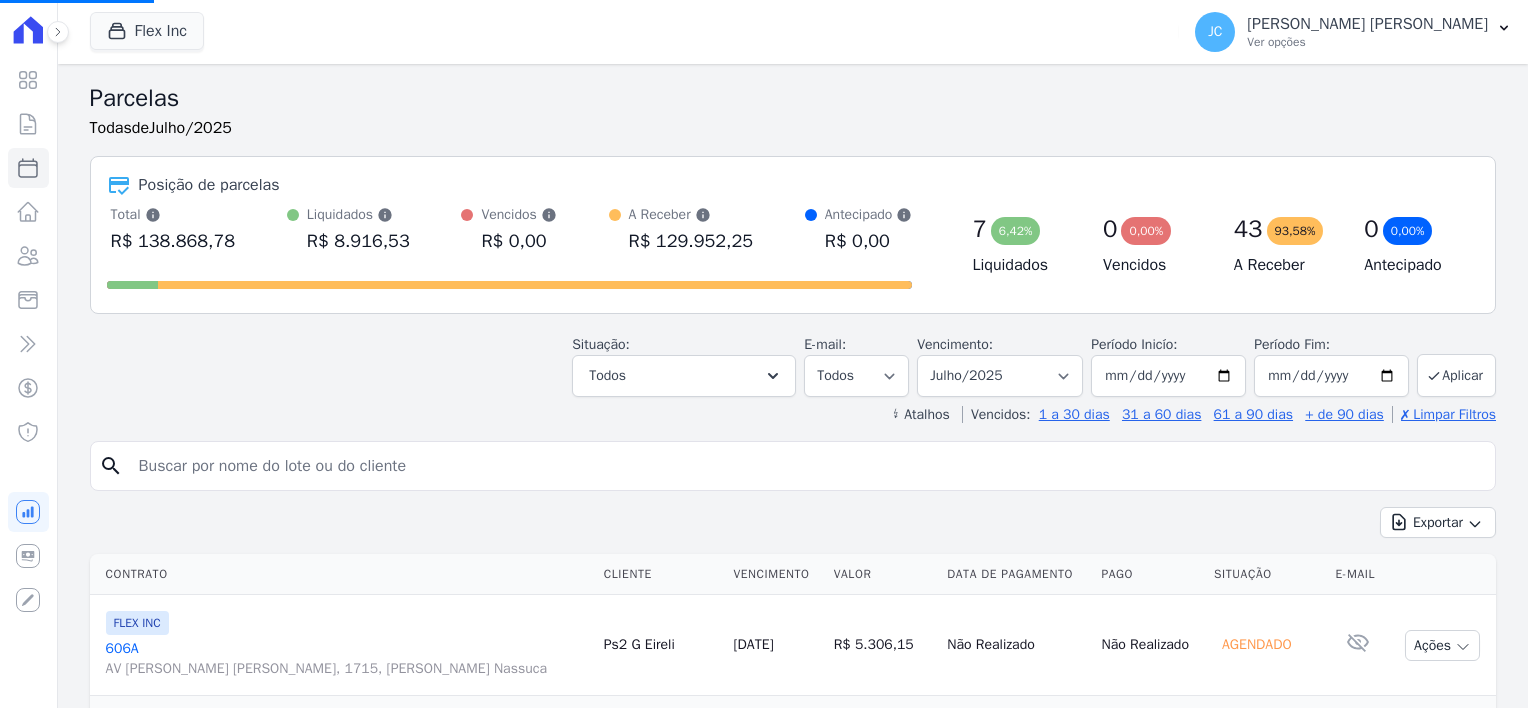 select 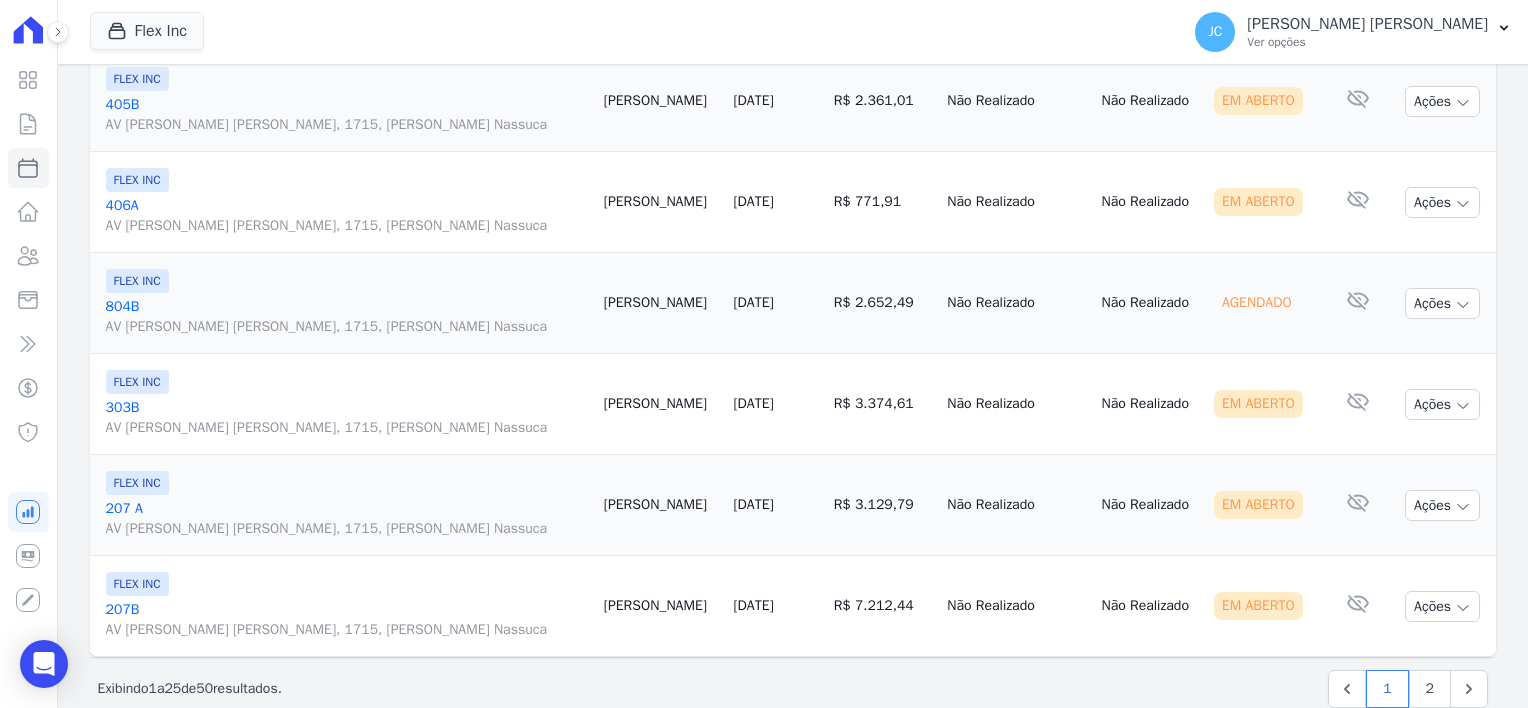 scroll, scrollTop: 2492, scrollLeft: 0, axis: vertical 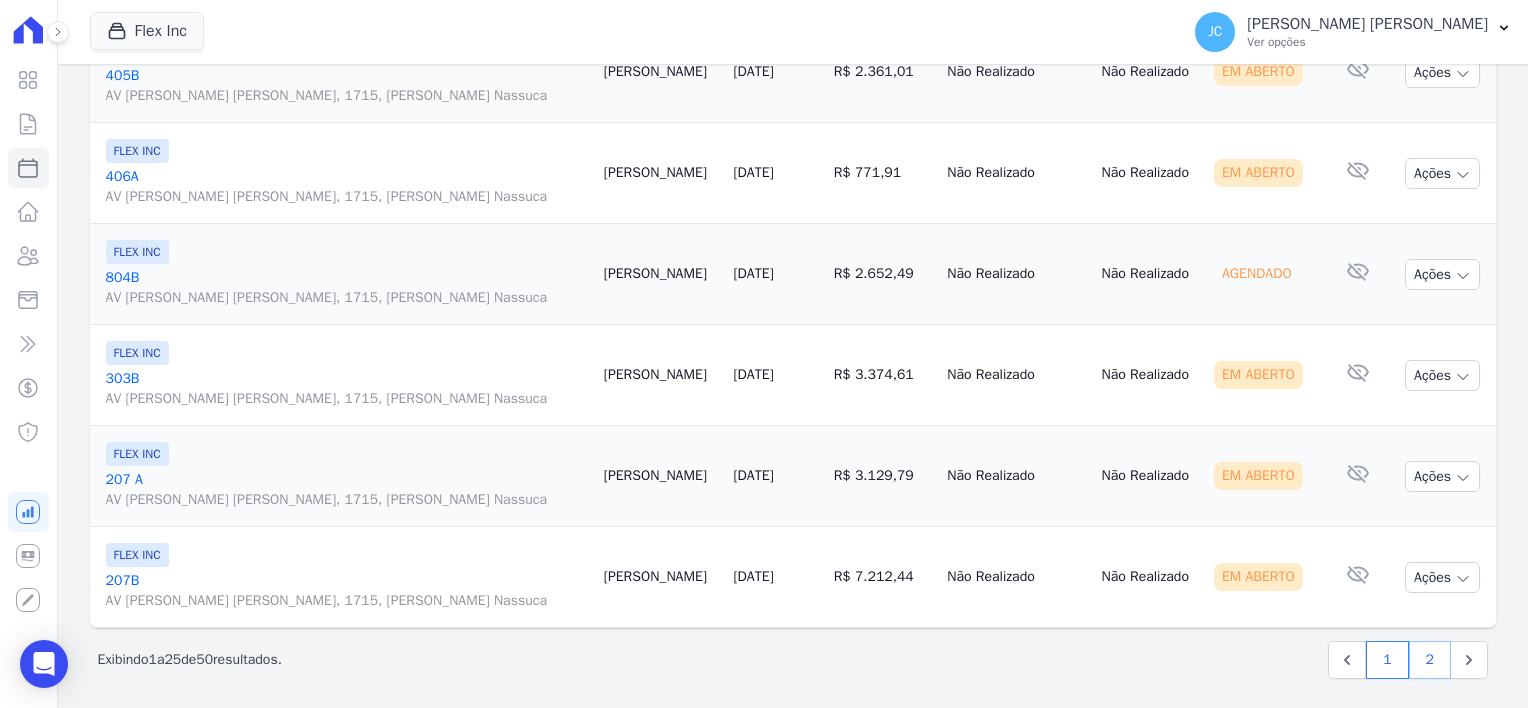 click on "2" at bounding box center (1430, 660) 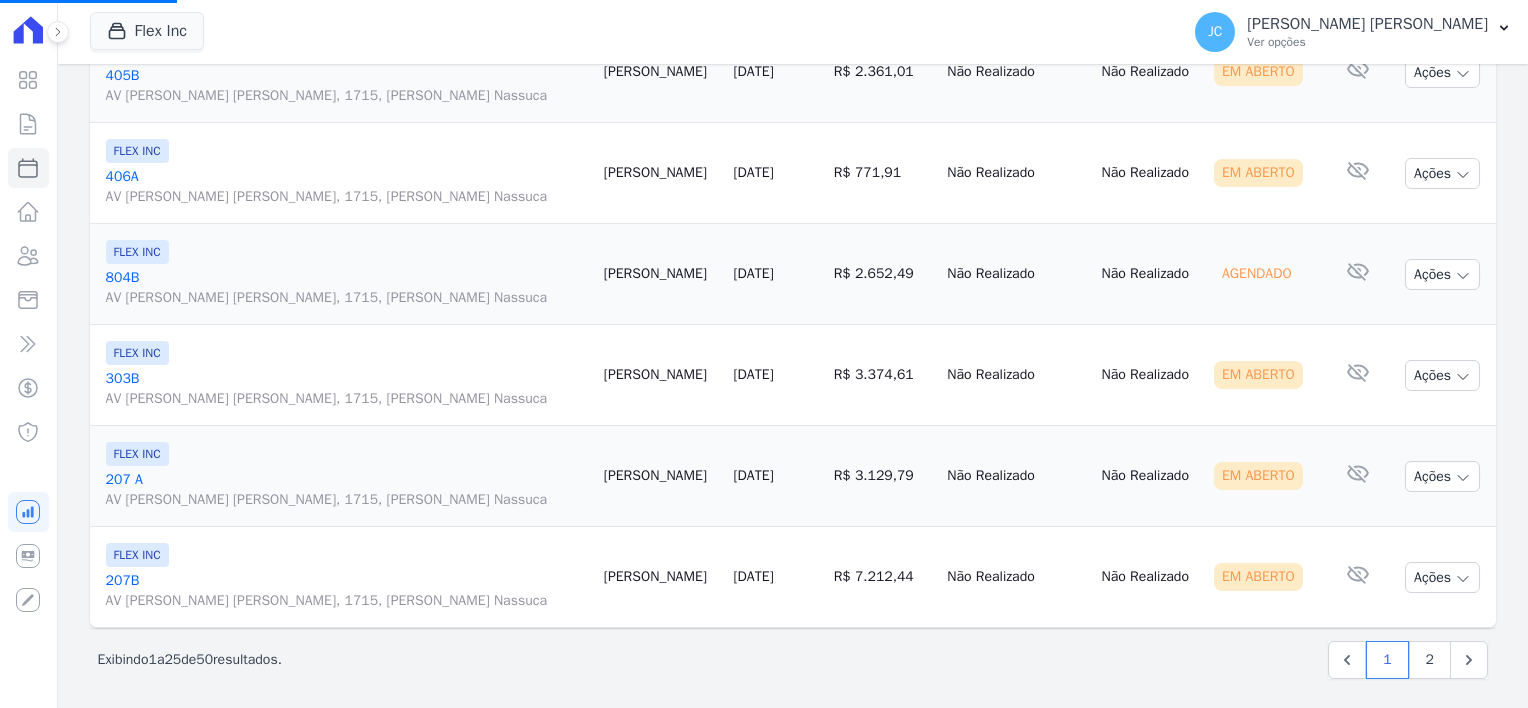 select 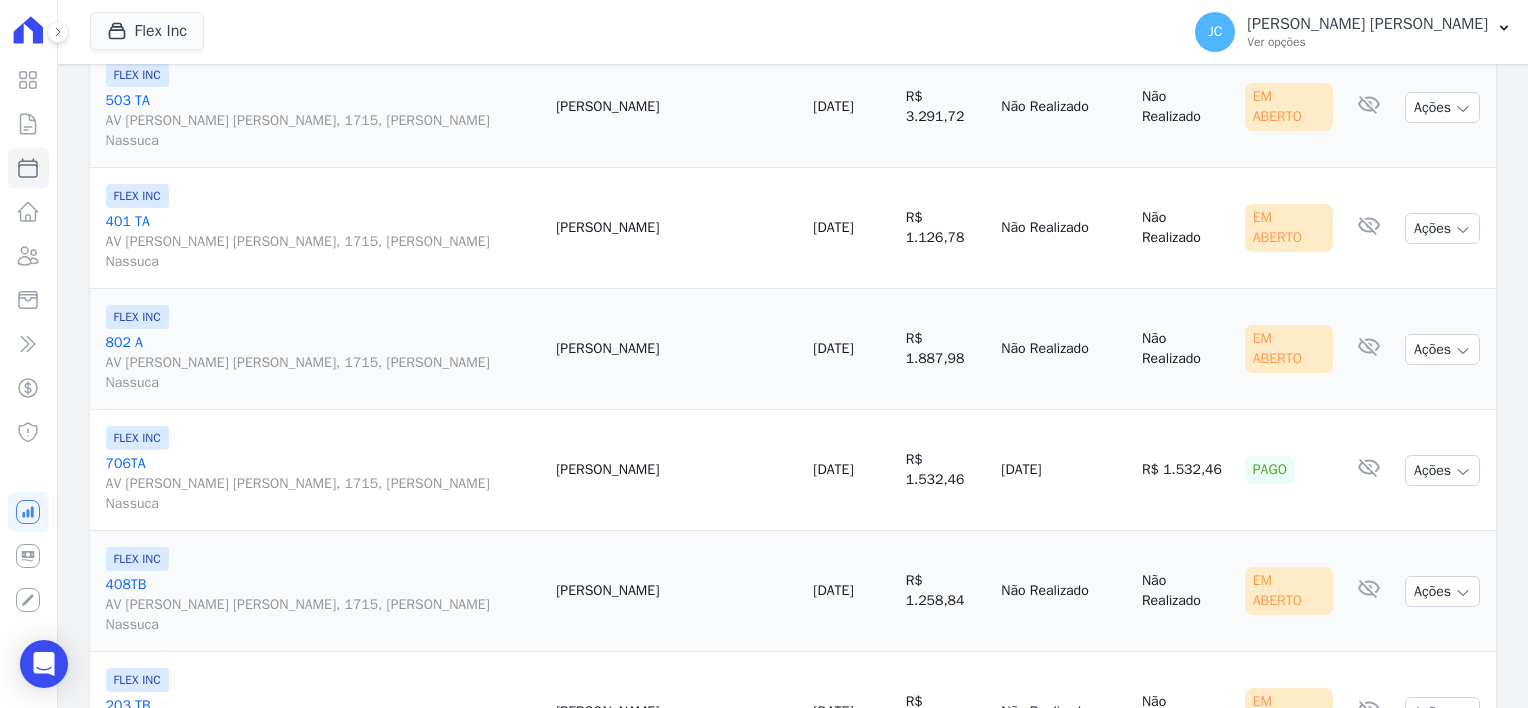 scroll, scrollTop: 1900, scrollLeft: 0, axis: vertical 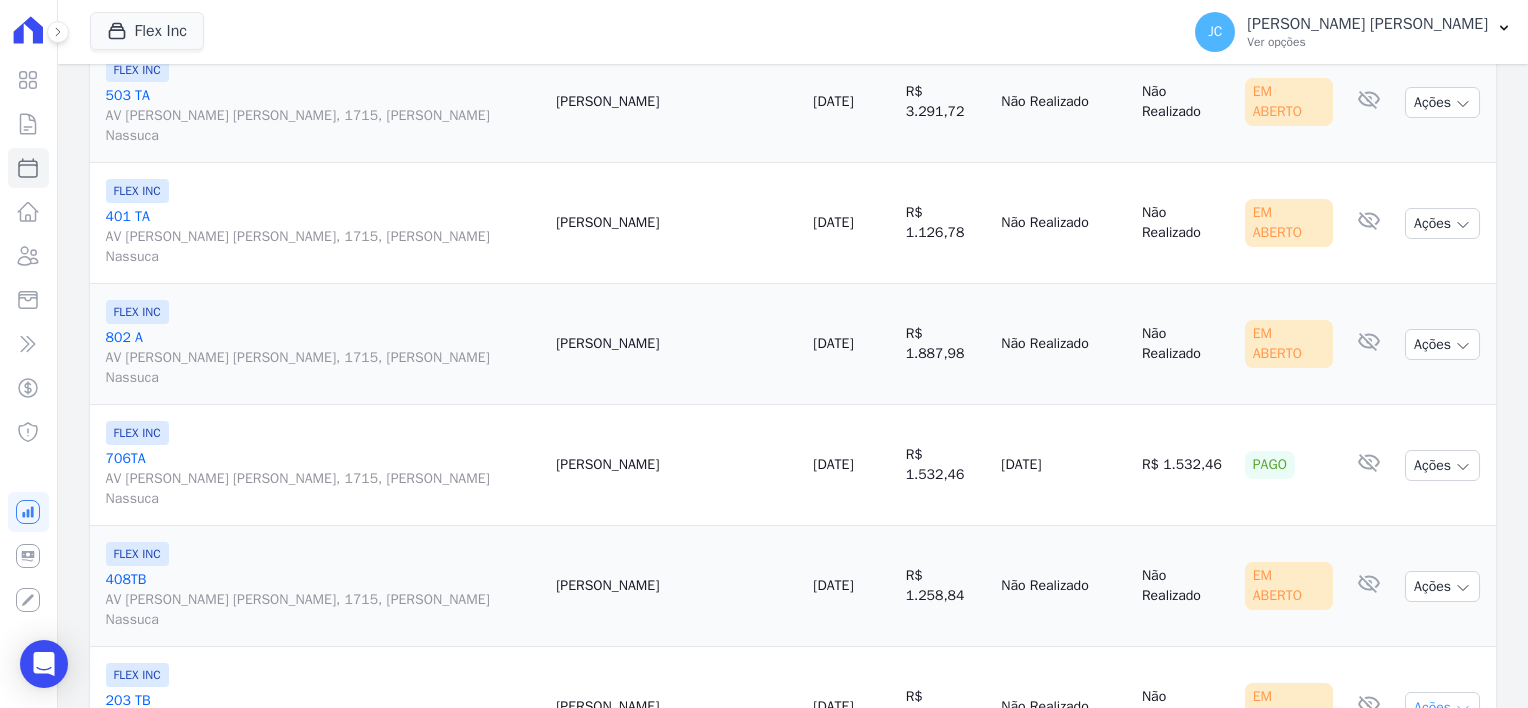 click on "Ações" at bounding box center (1442, 707) 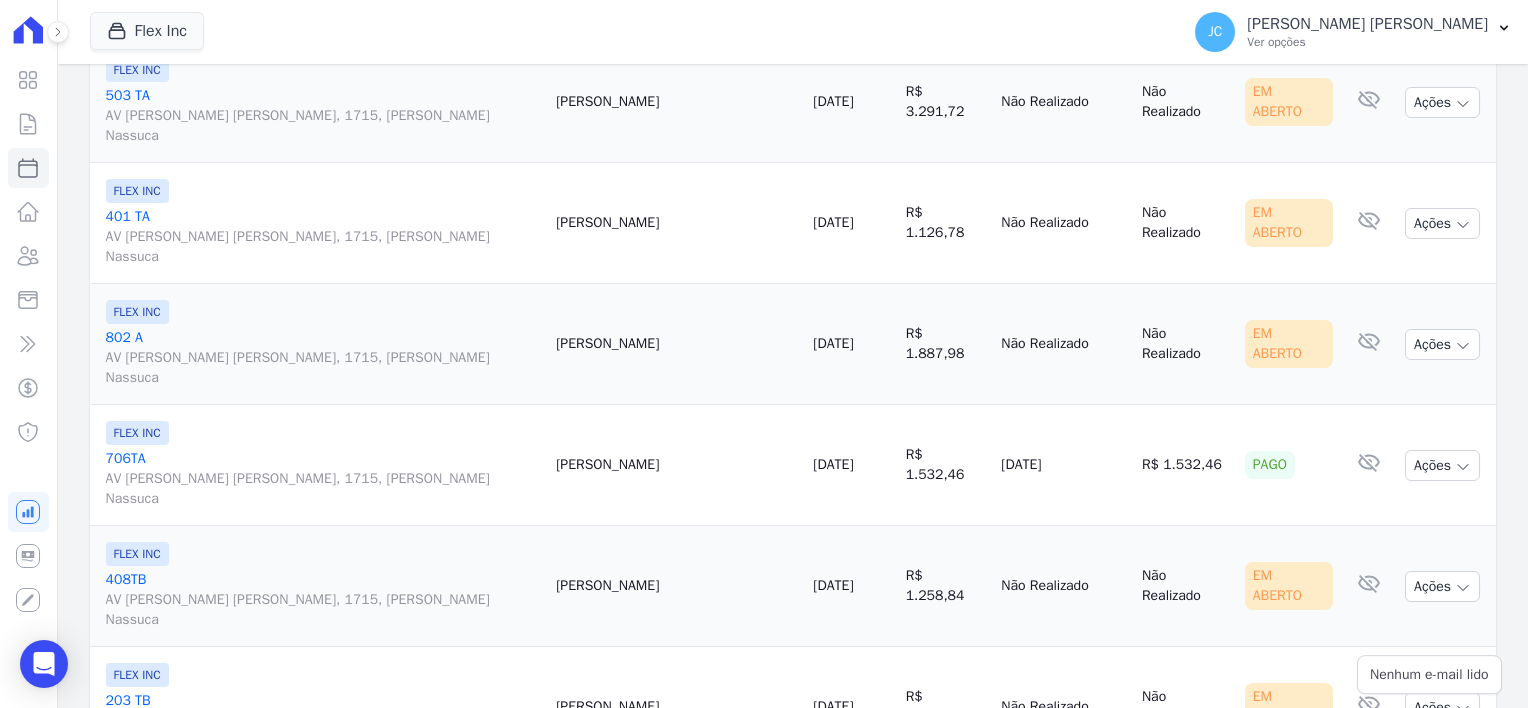 click 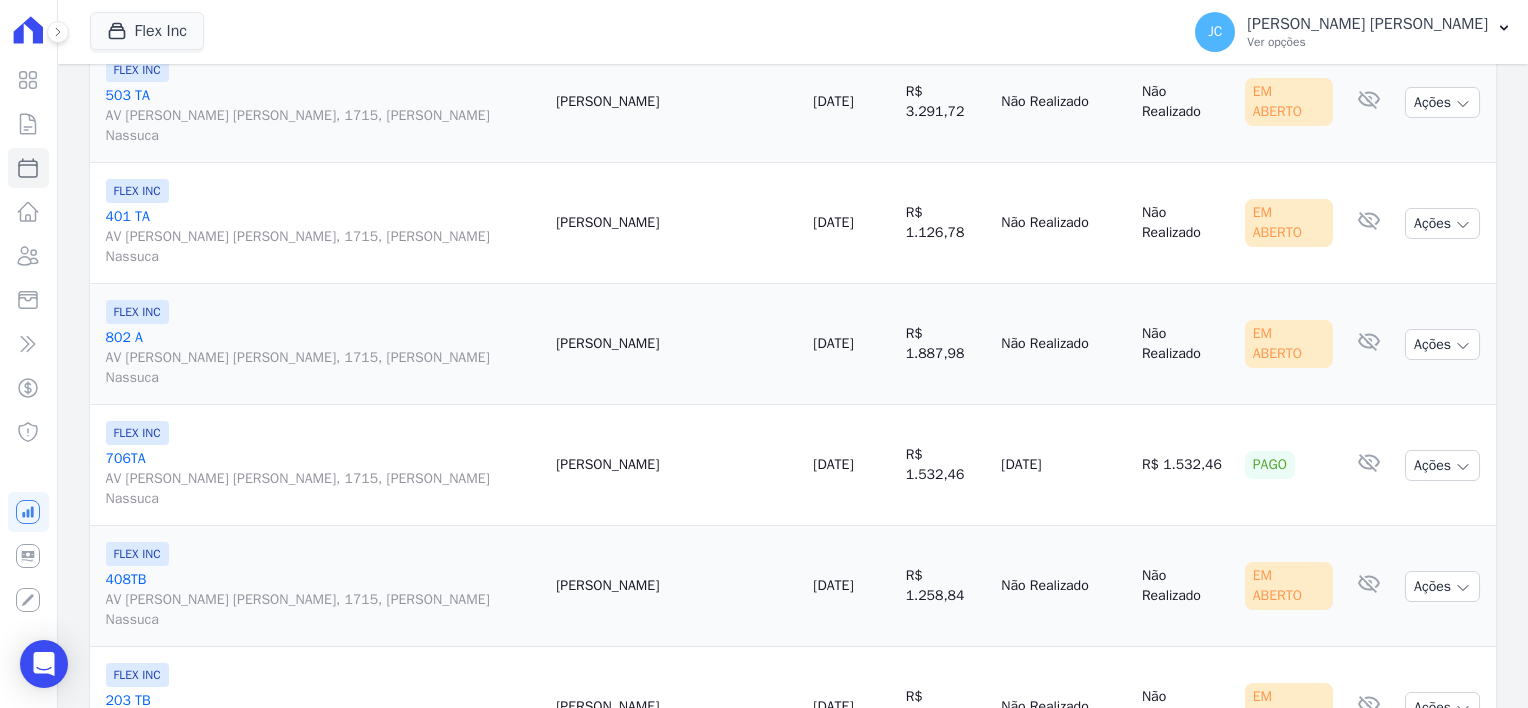 click on "203 TB
AV LOURIVAL LUIZ DA CUNHA, 1715, Coronel Nassuca" at bounding box center [323, 721] 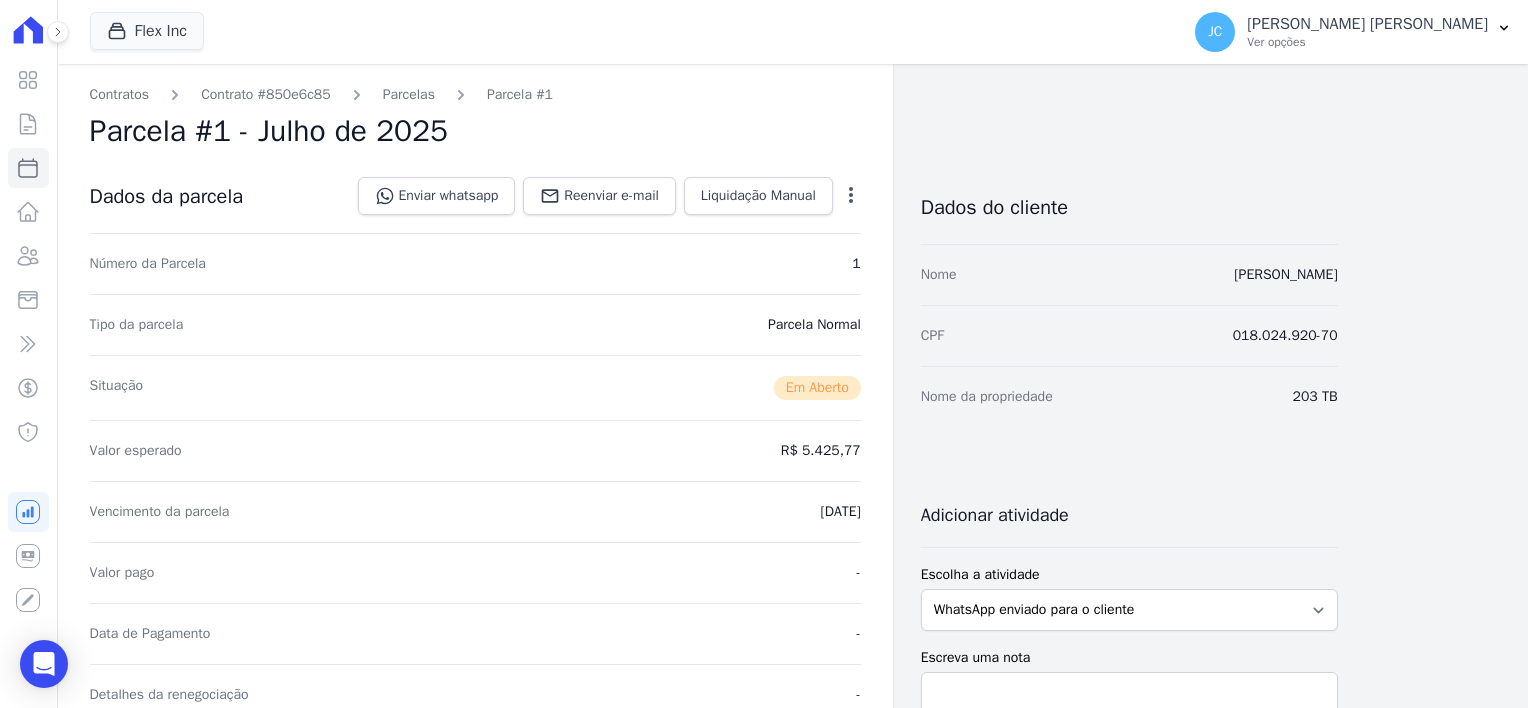 click 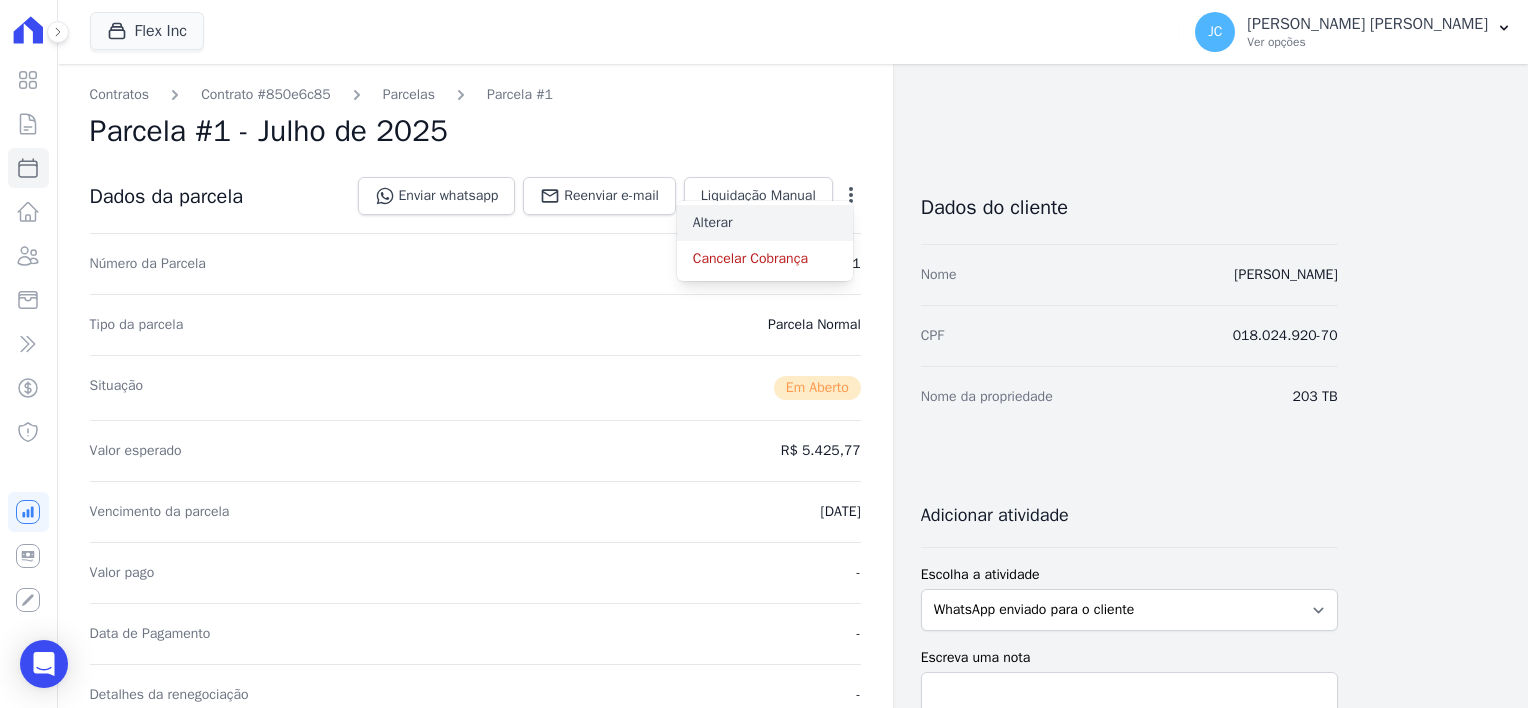 click on "Alterar" at bounding box center [765, 223] 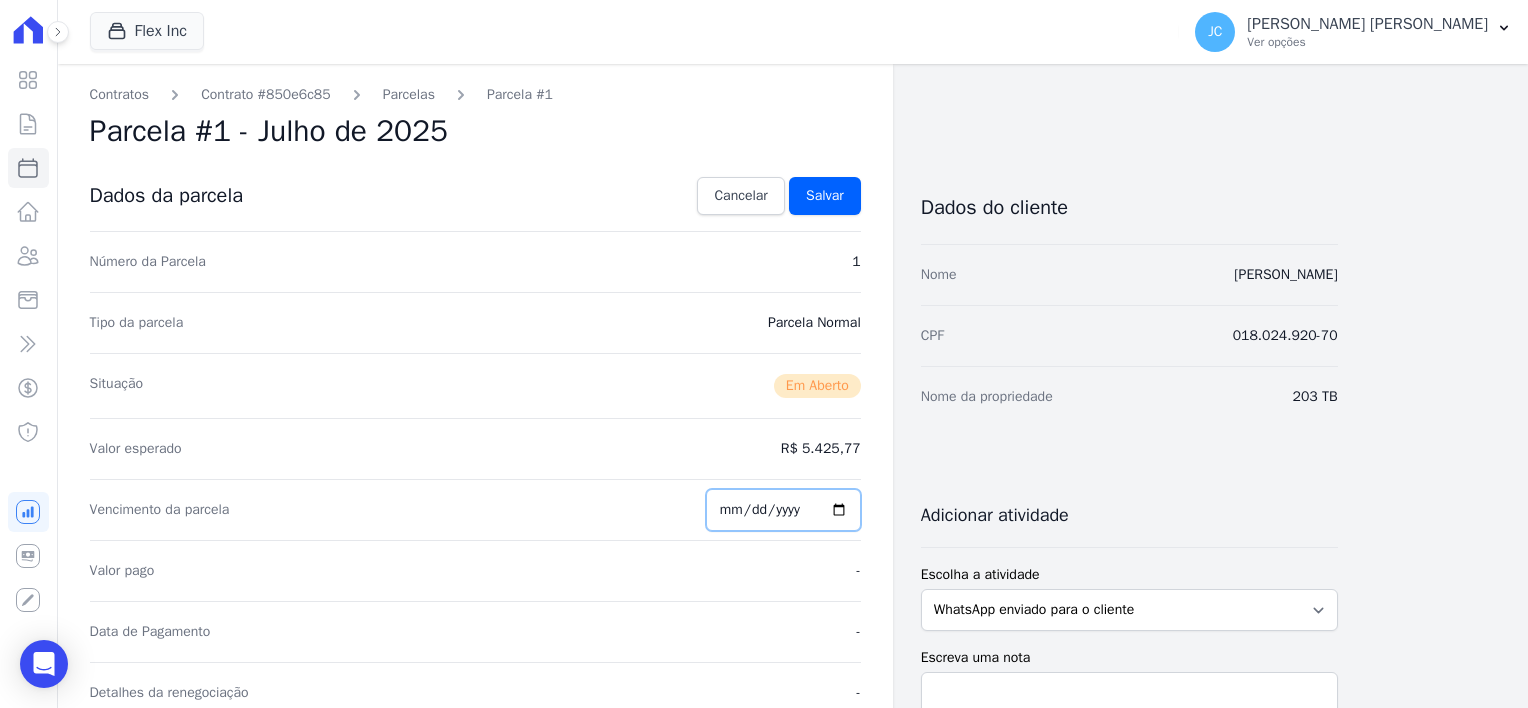 click on "2025-07-20" at bounding box center [783, 510] 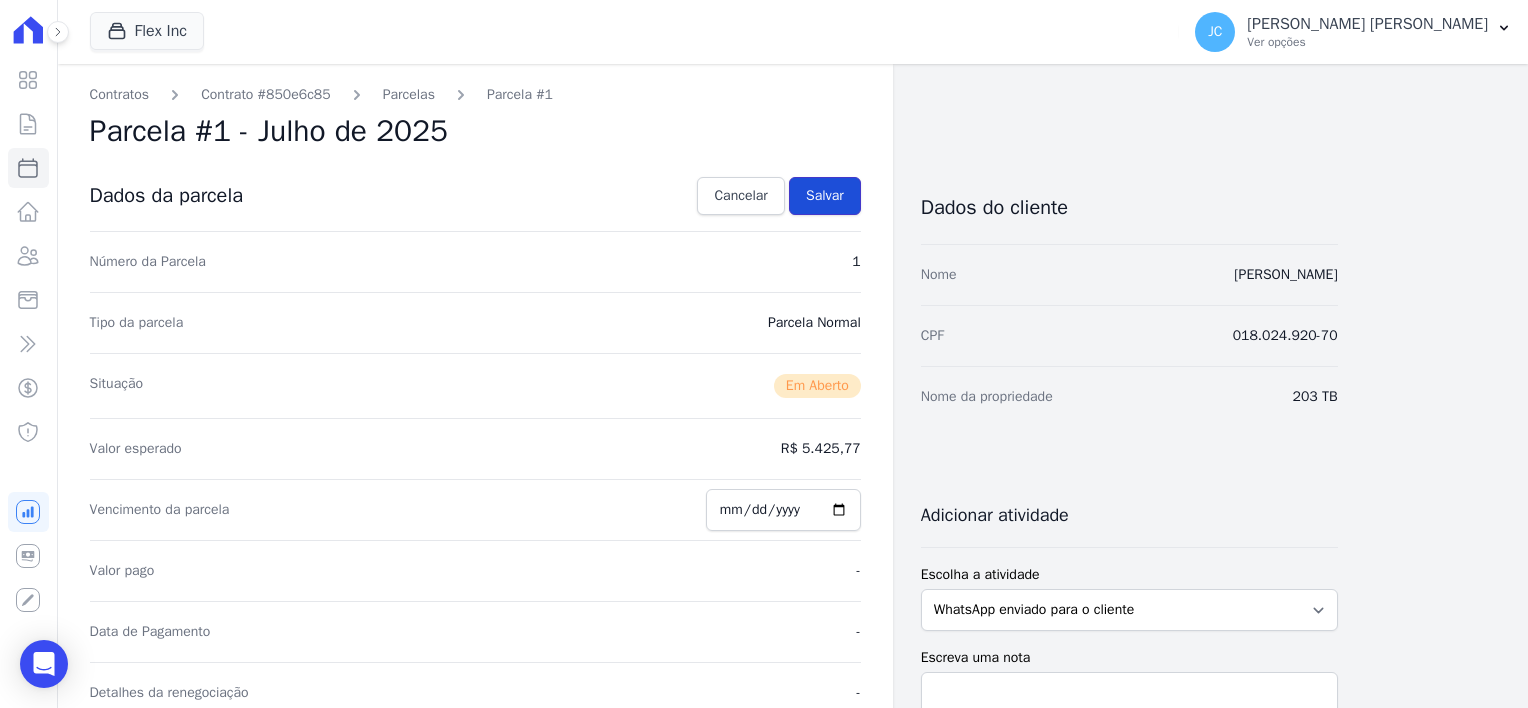 click on "Salvar" at bounding box center [825, 196] 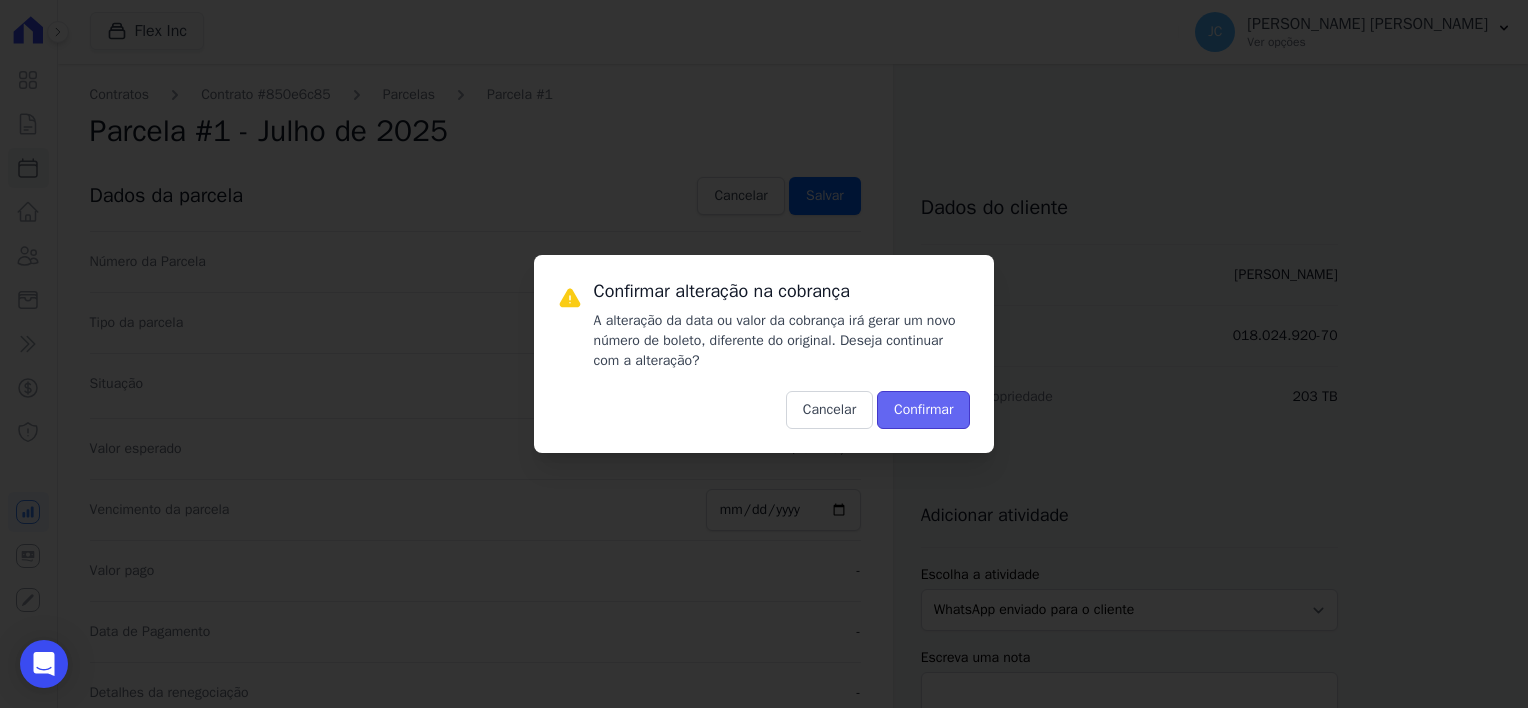 click on "Confirmar" at bounding box center (923, 410) 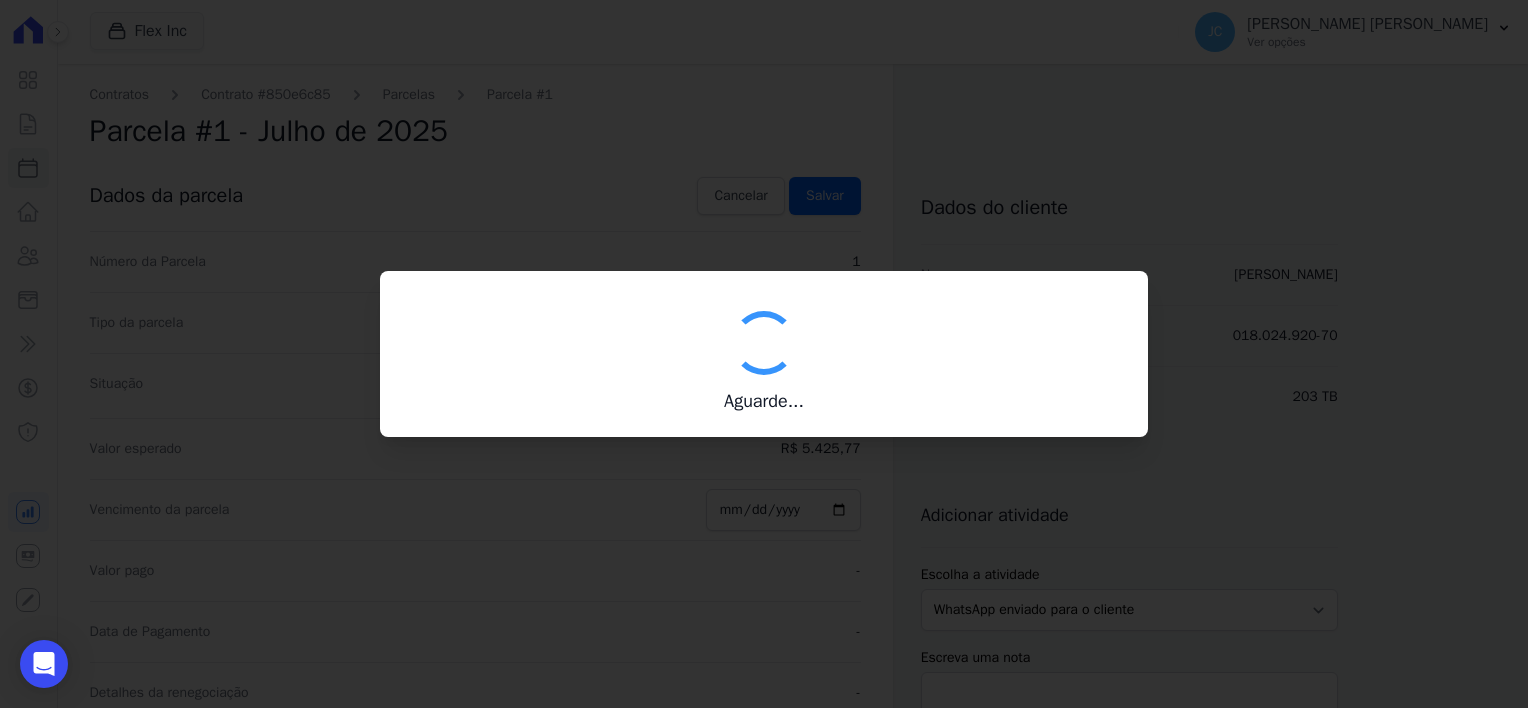 type on "00190000090335103300000634482178411480000542577" 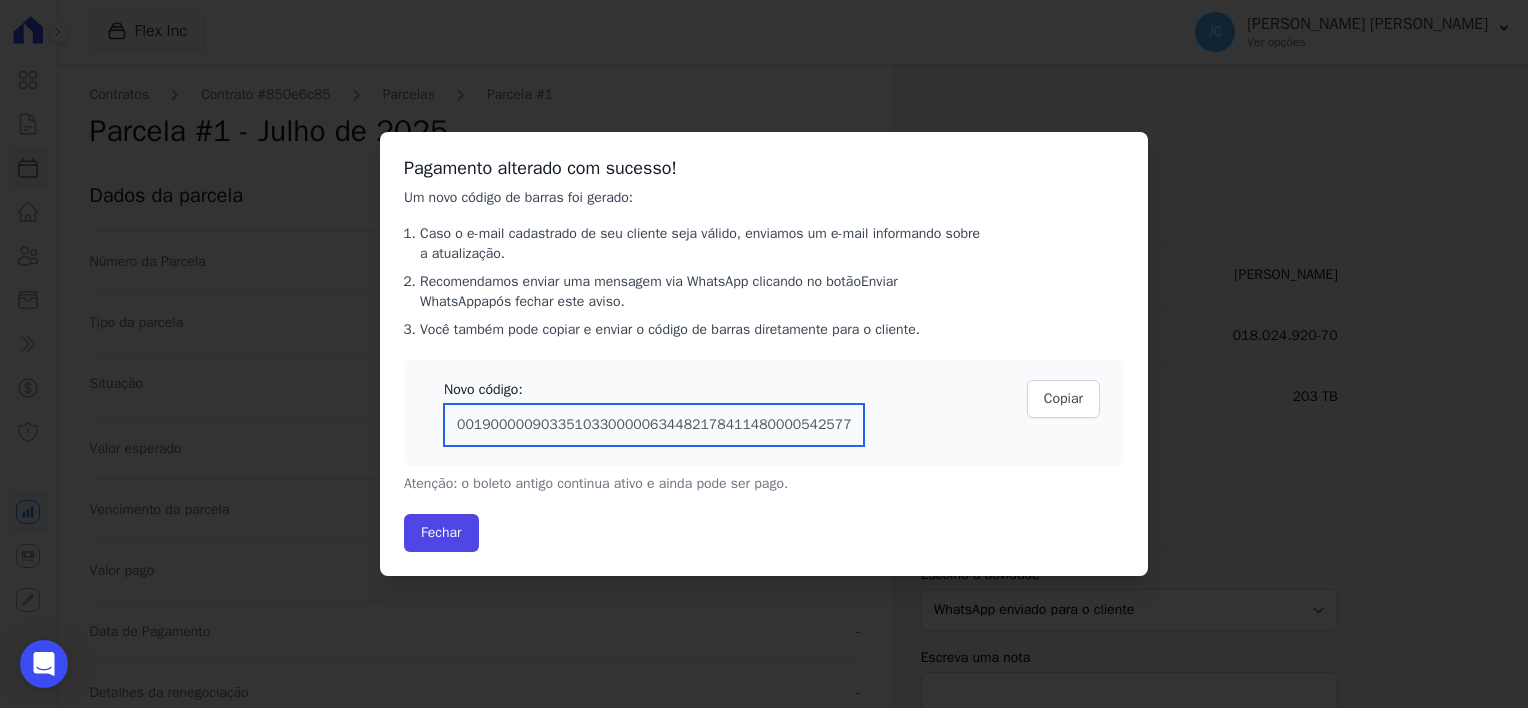 drag, startPoint x: 457, startPoint y: 425, endPoint x: 824, endPoint y: 426, distance: 367.00137 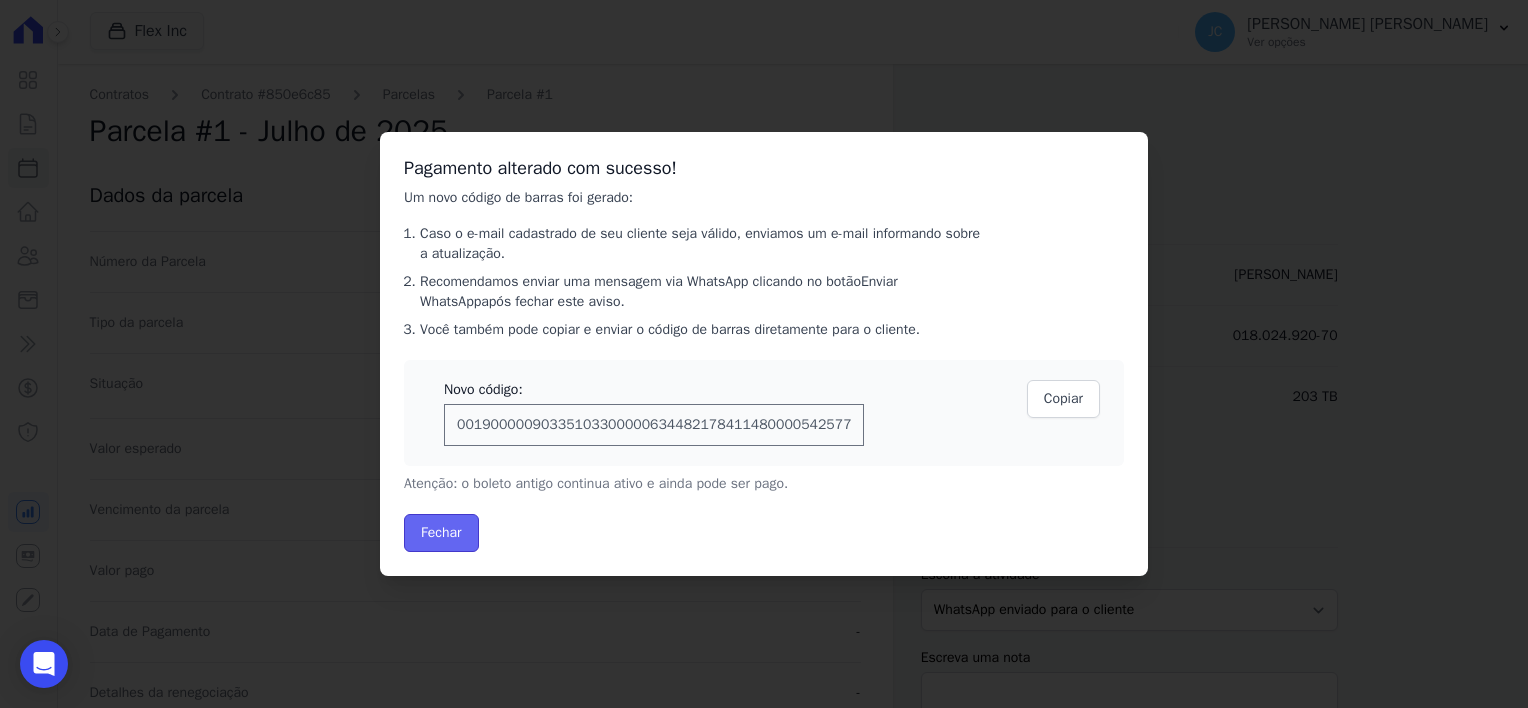 click on "Fechar" at bounding box center [441, 533] 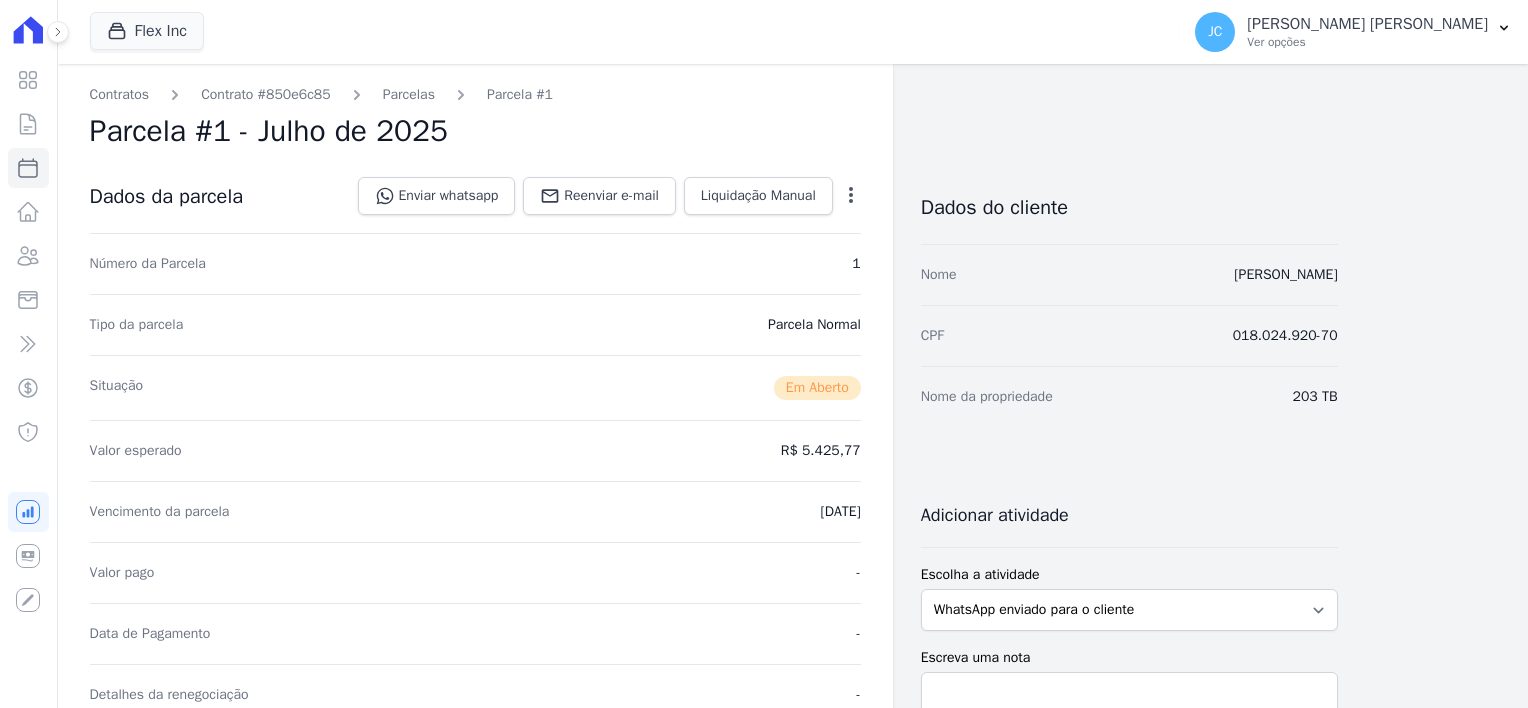 scroll, scrollTop: 0, scrollLeft: 0, axis: both 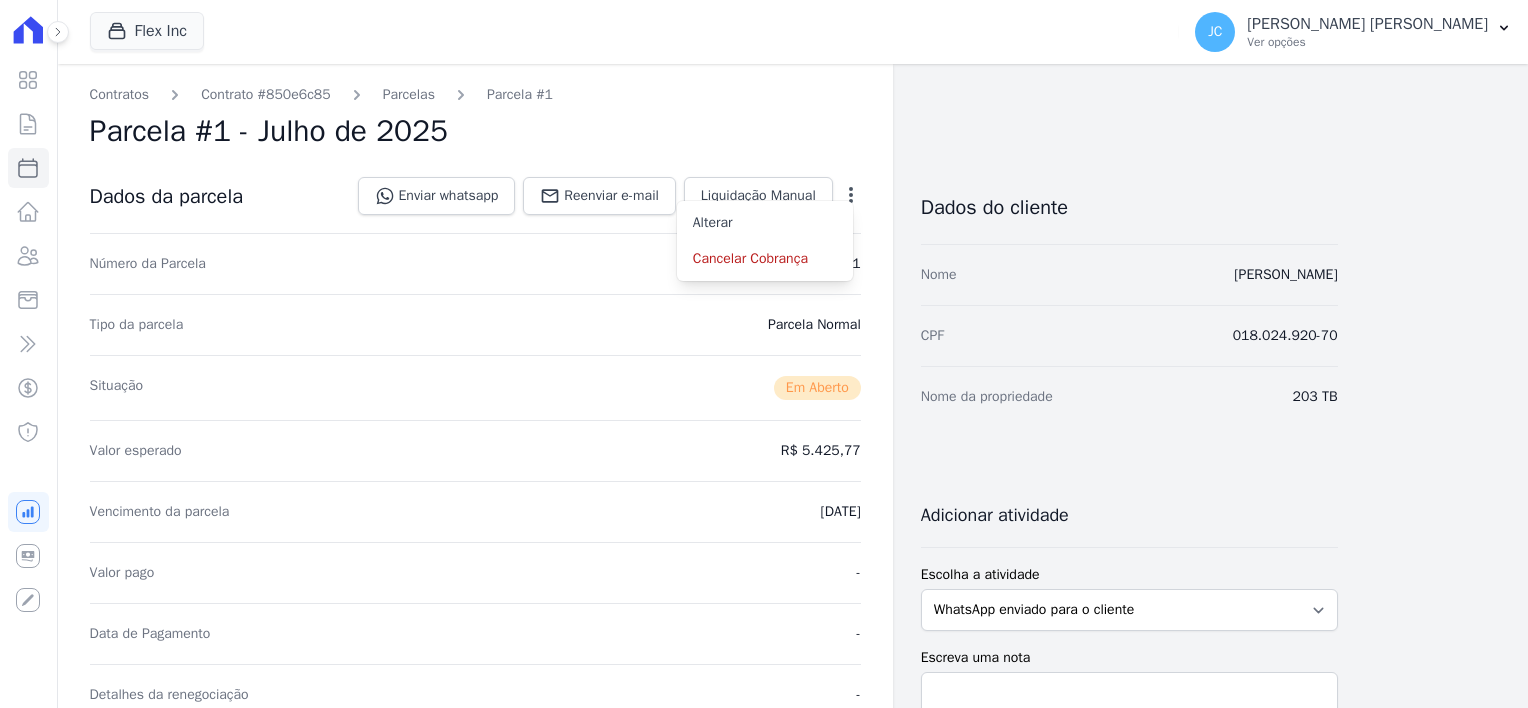 click on "Situação
Em [GEOGRAPHIC_DATA]" at bounding box center (475, 387) 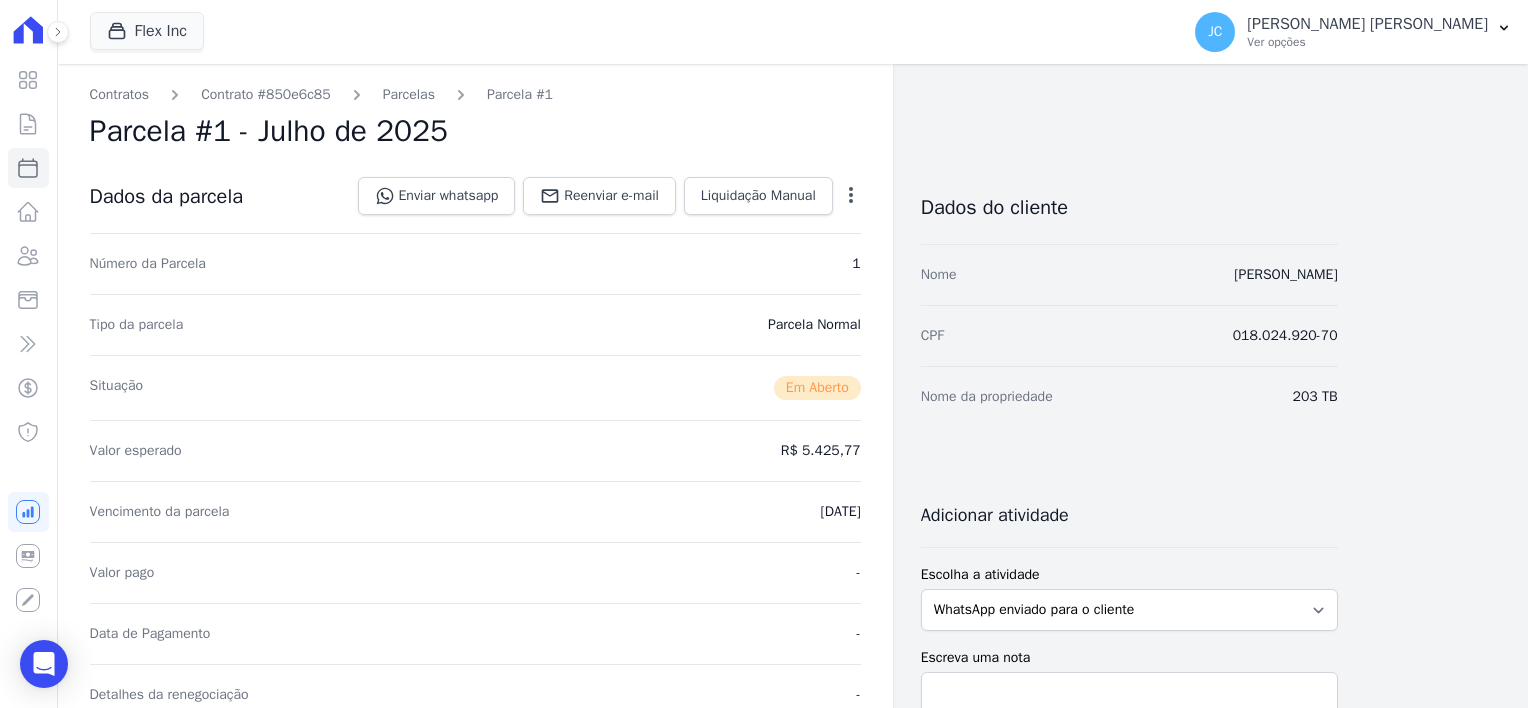 scroll, scrollTop: 400, scrollLeft: 0, axis: vertical 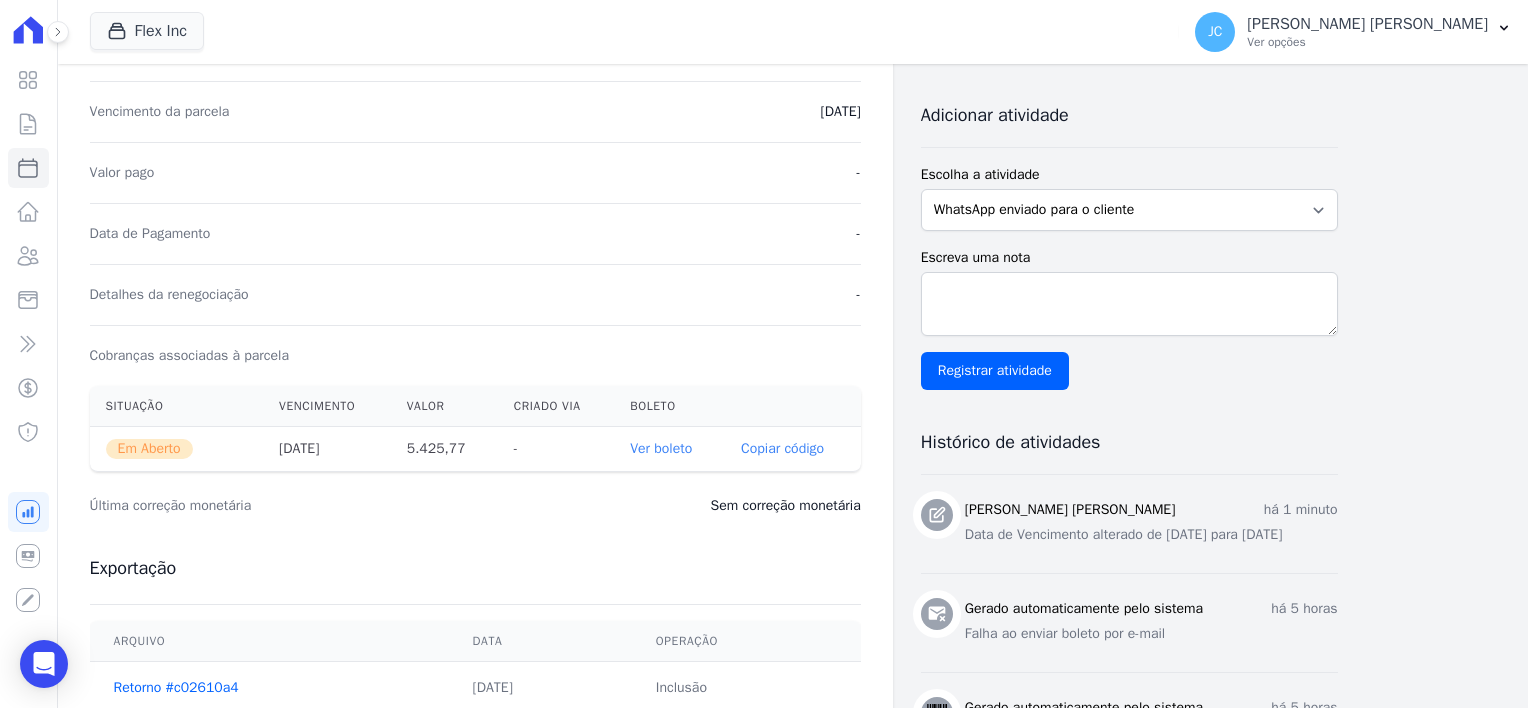 click on "Ver boleto" at bounding box center (661, 448) 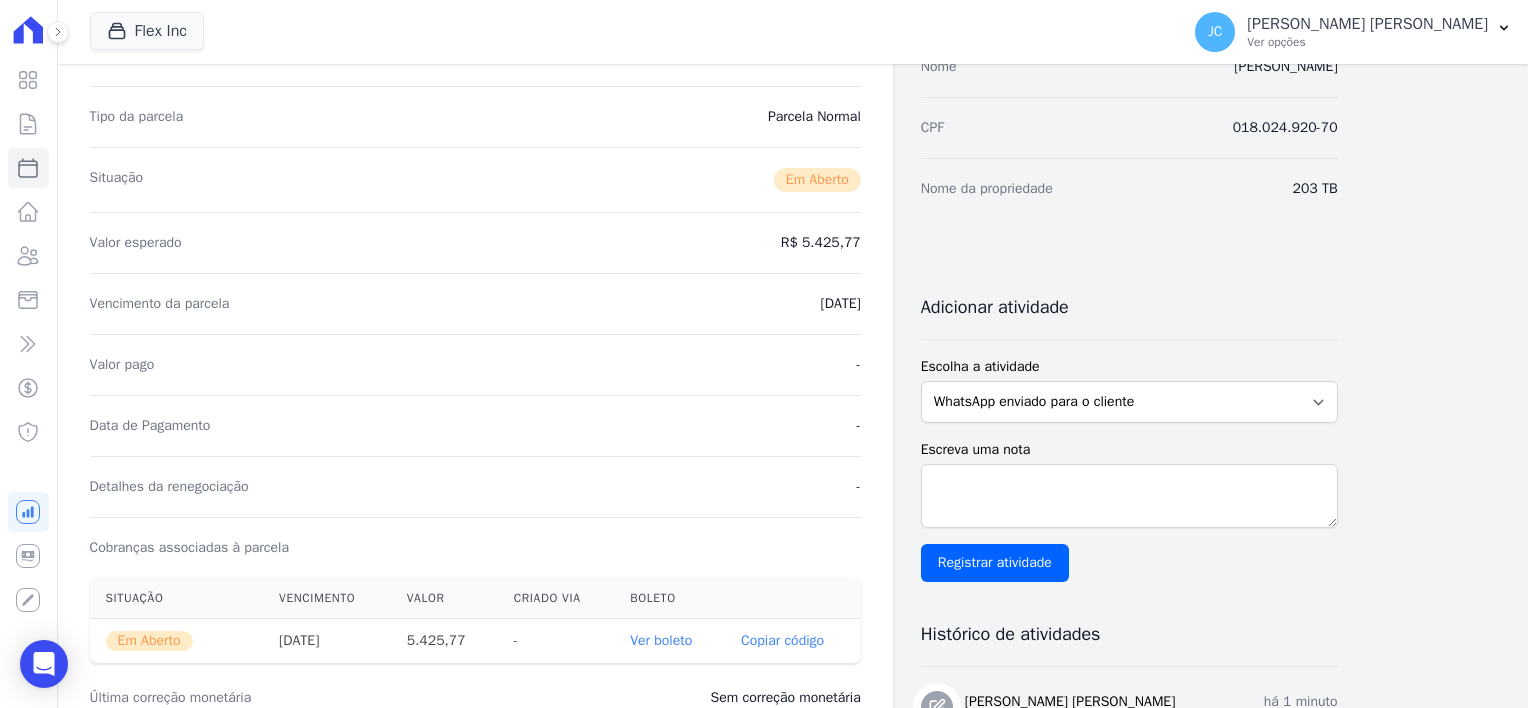 scroll, scrollTop: 0, scrollLeft: 0, axis: both 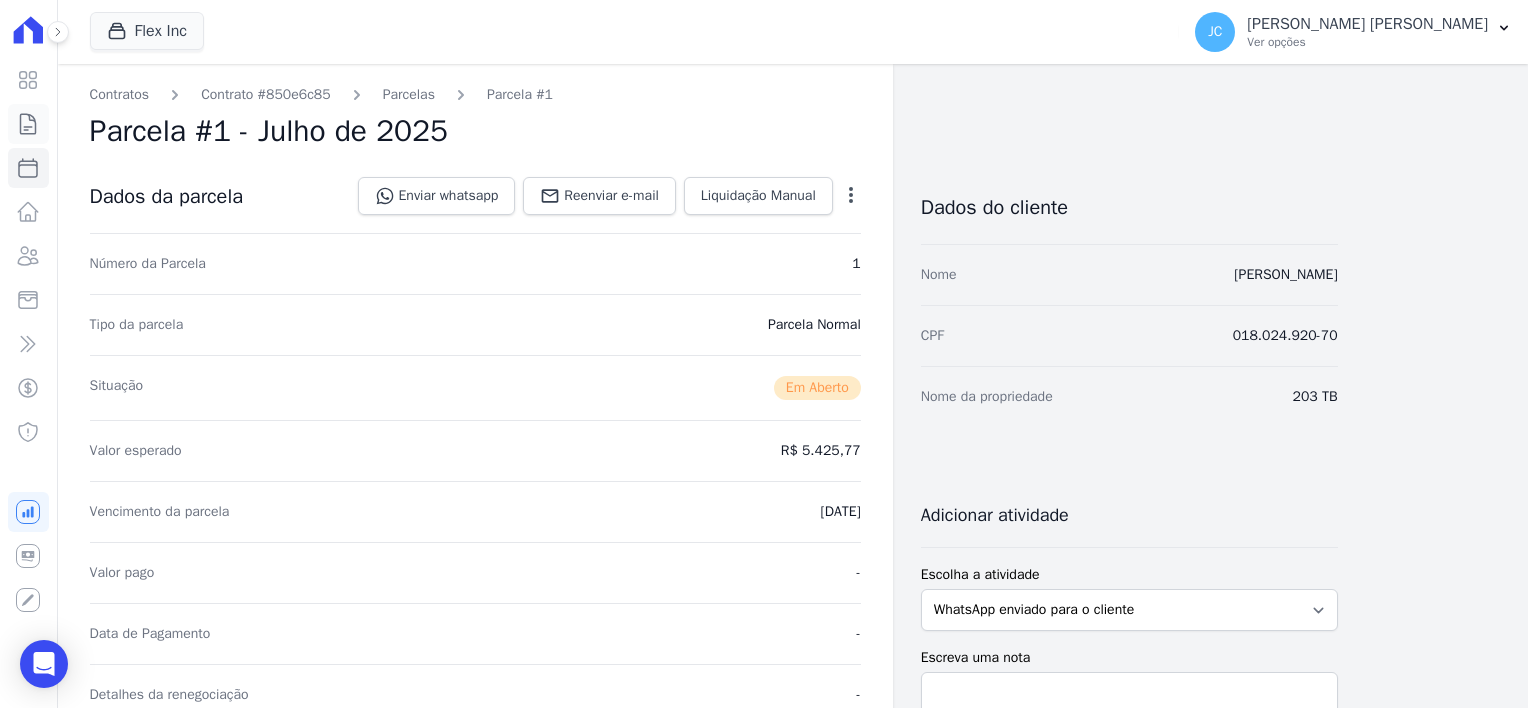 click 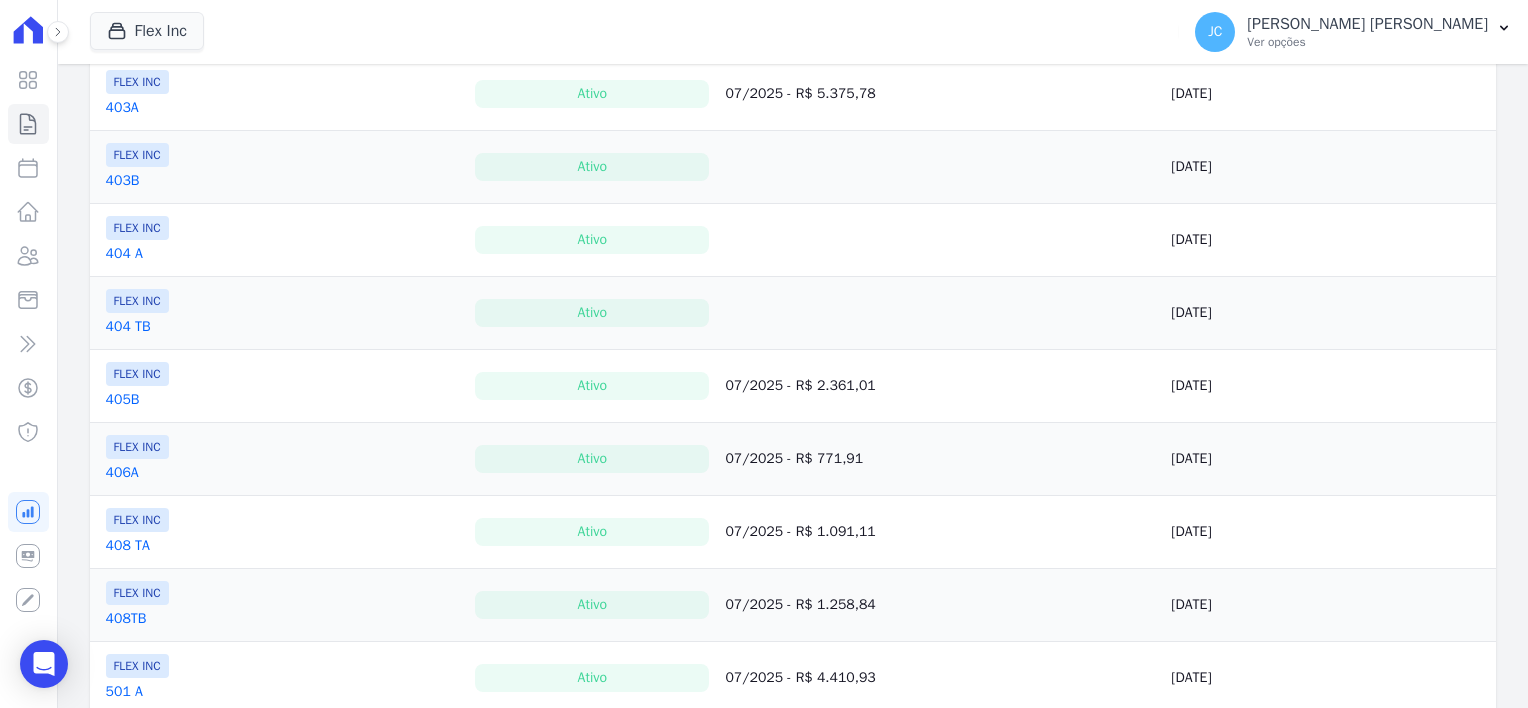 scroll, scrollTop: 1574, scrollLeft: 0, axis: vertical 